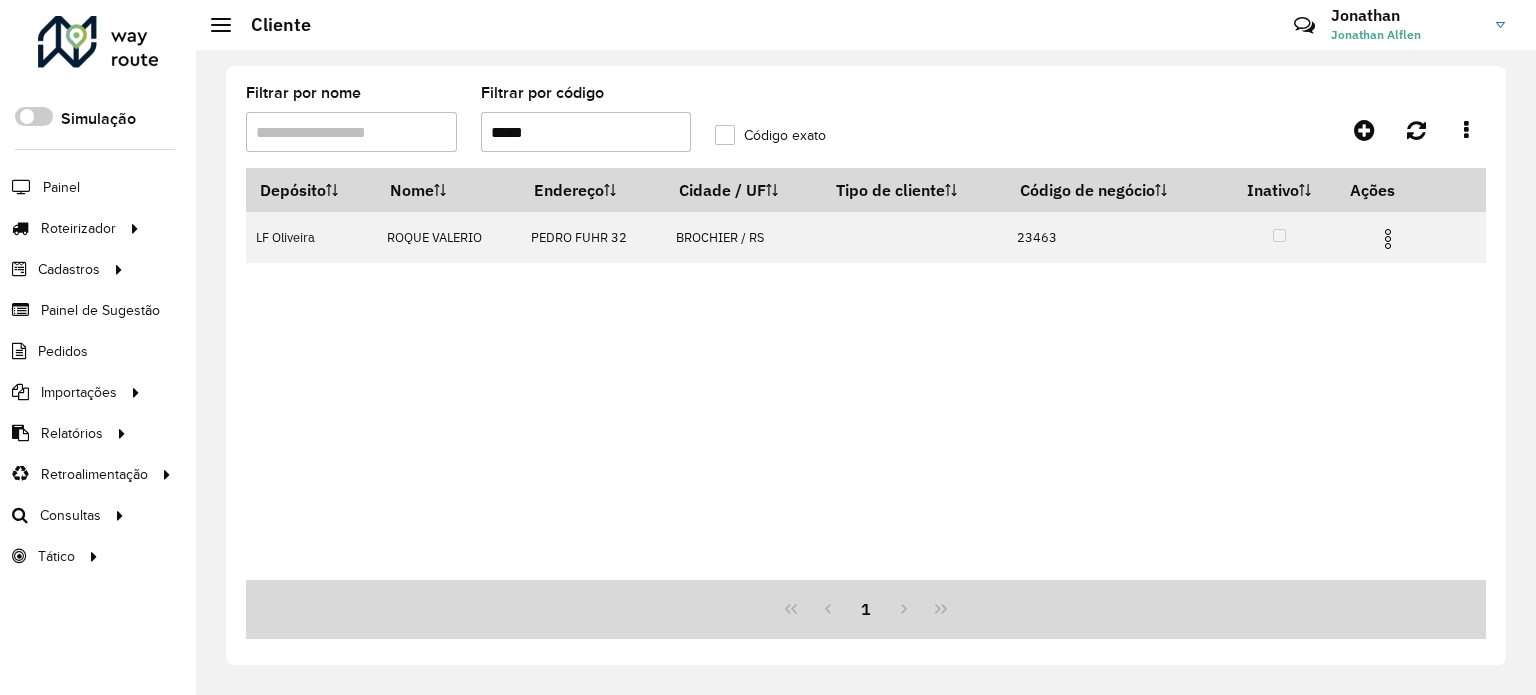 scroll, scrollTop: 0, scrollLeft: 0, axis: both 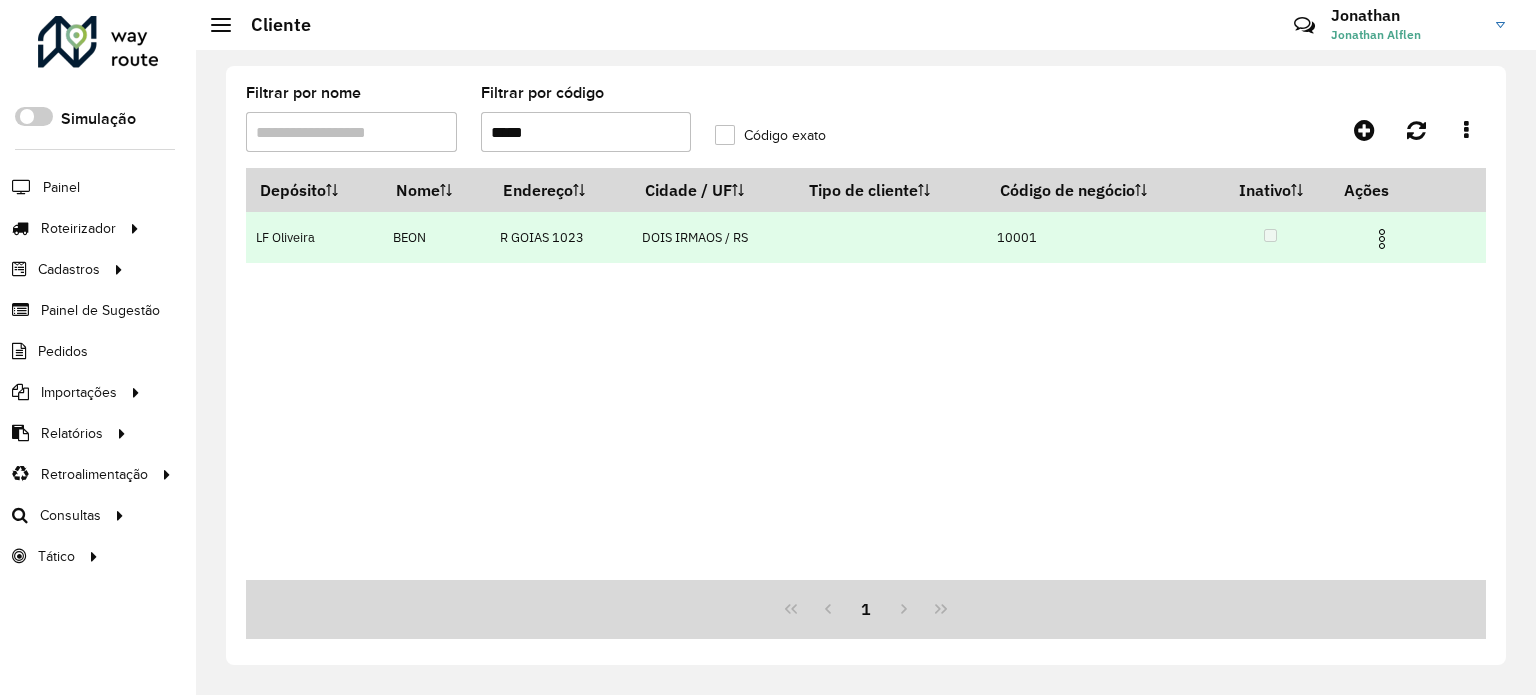type on "*****" 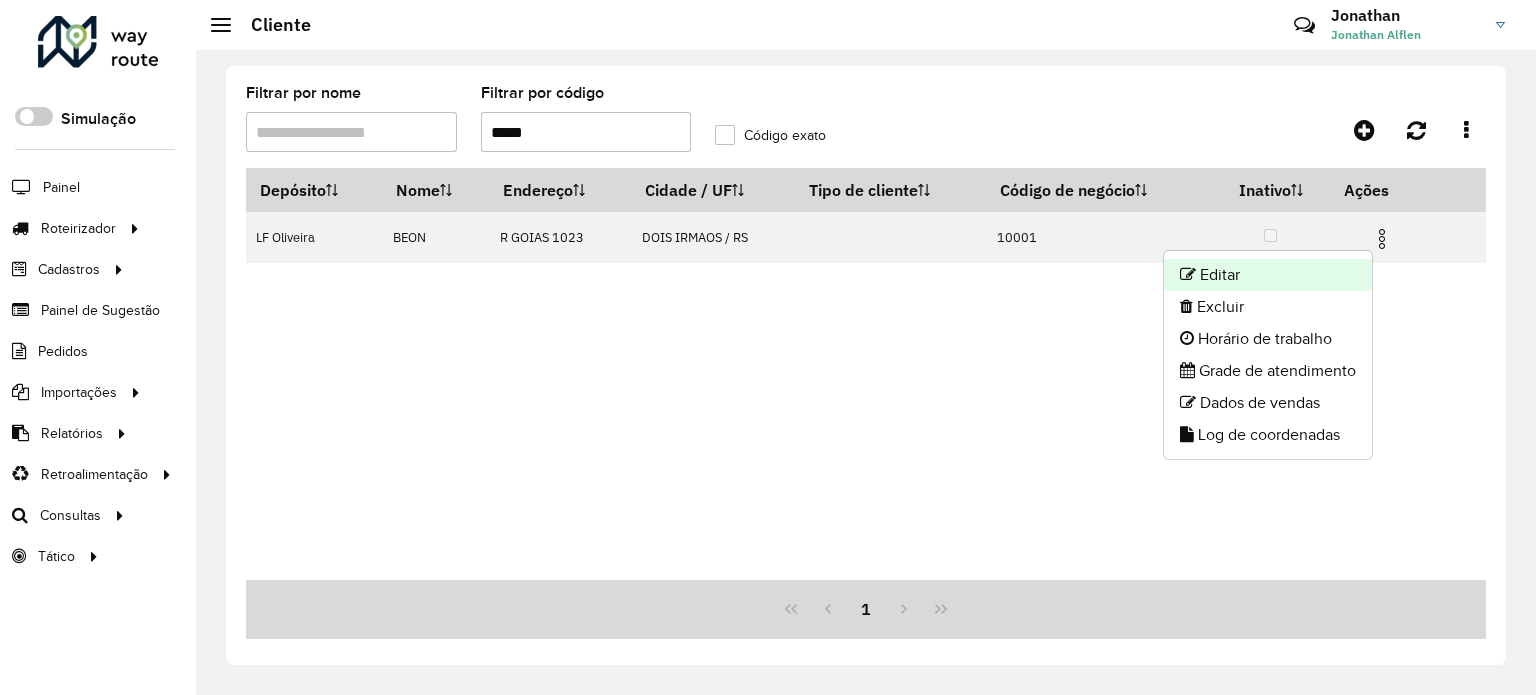 click on "Editar" 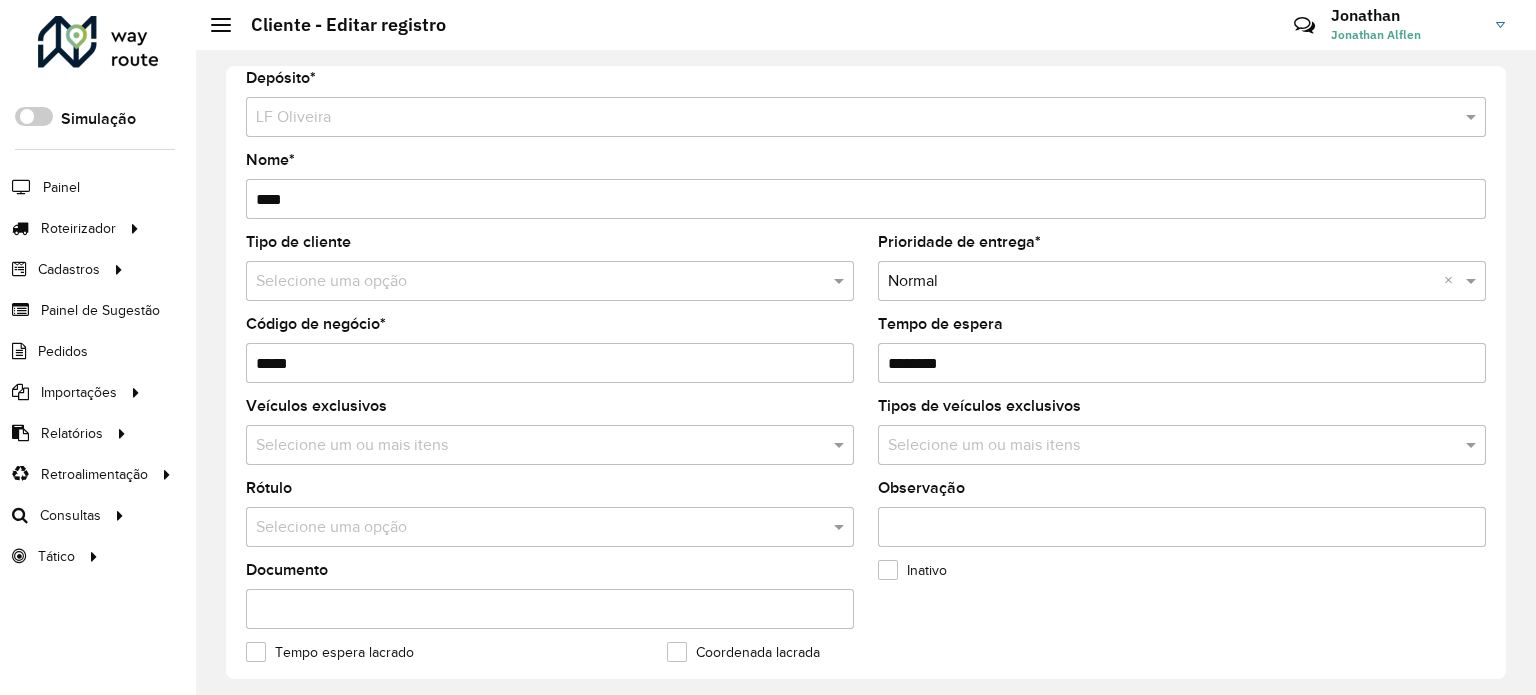 scroll, scrollTop: 0, scrollLeft: 0, axis: both 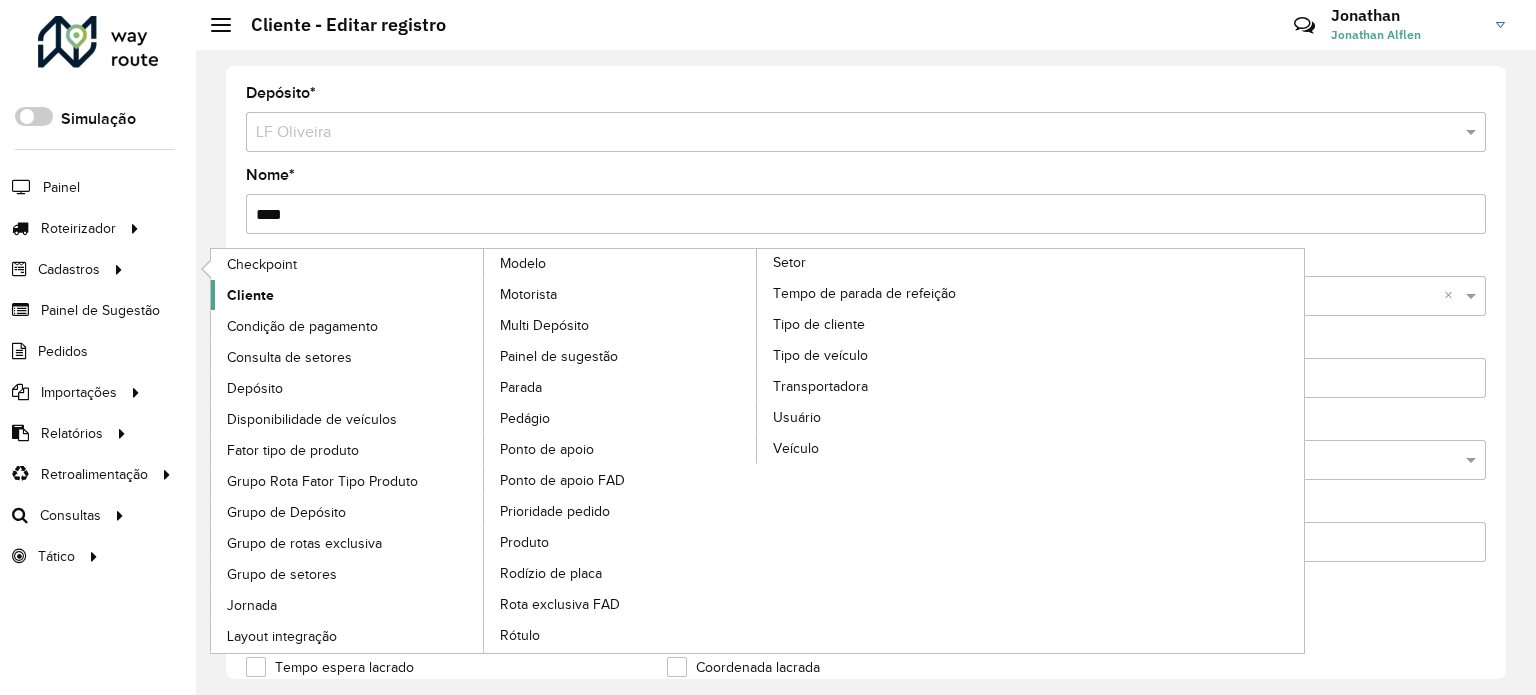 click on "Cliente" 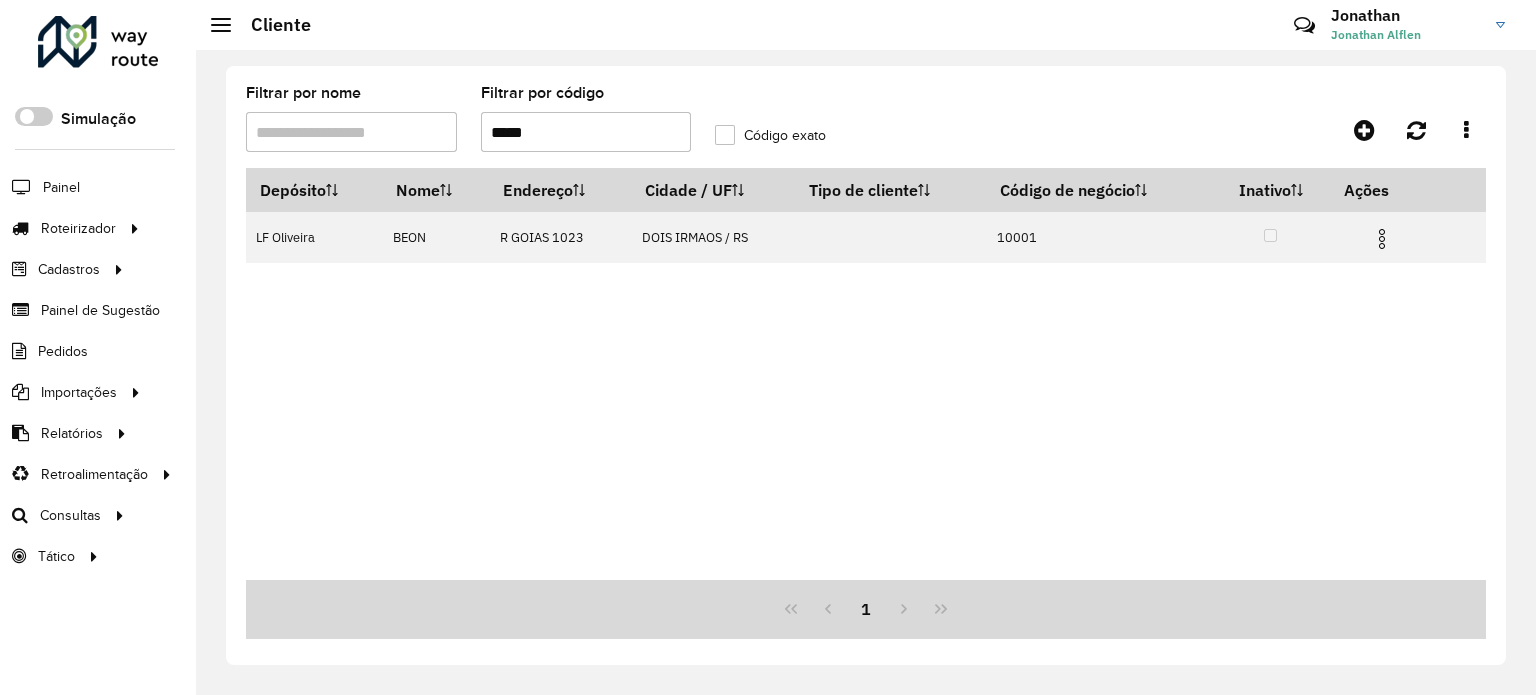 click on "*****" at bounding box center (586, 132) 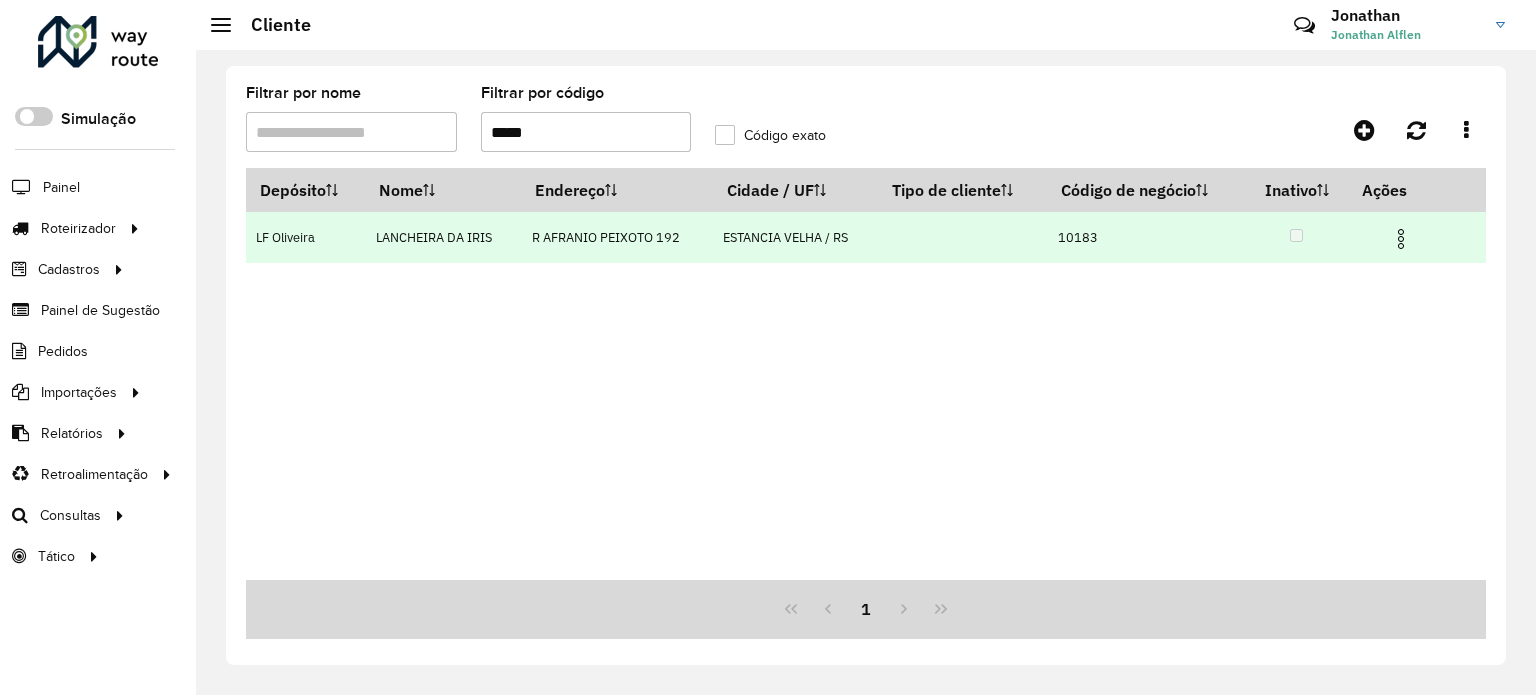 type on "*****" 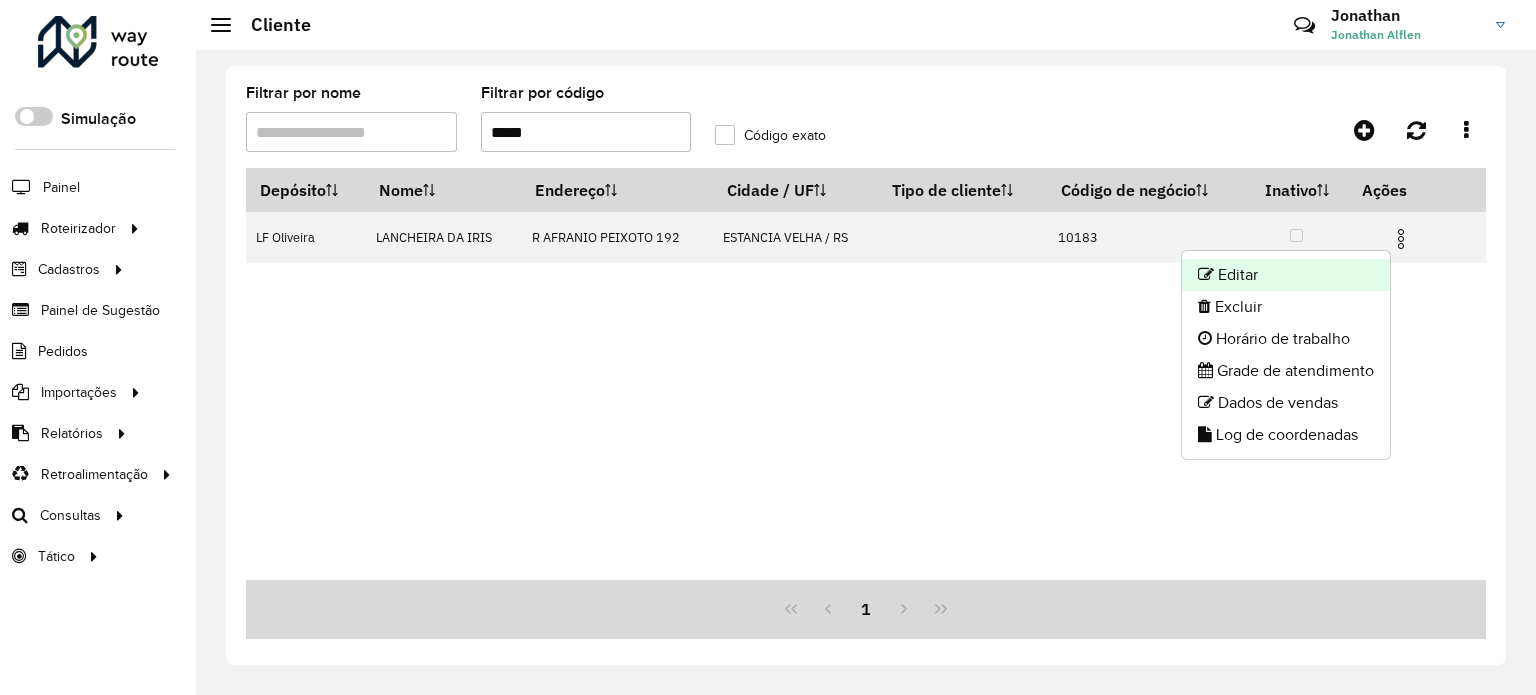 click on "Editar" 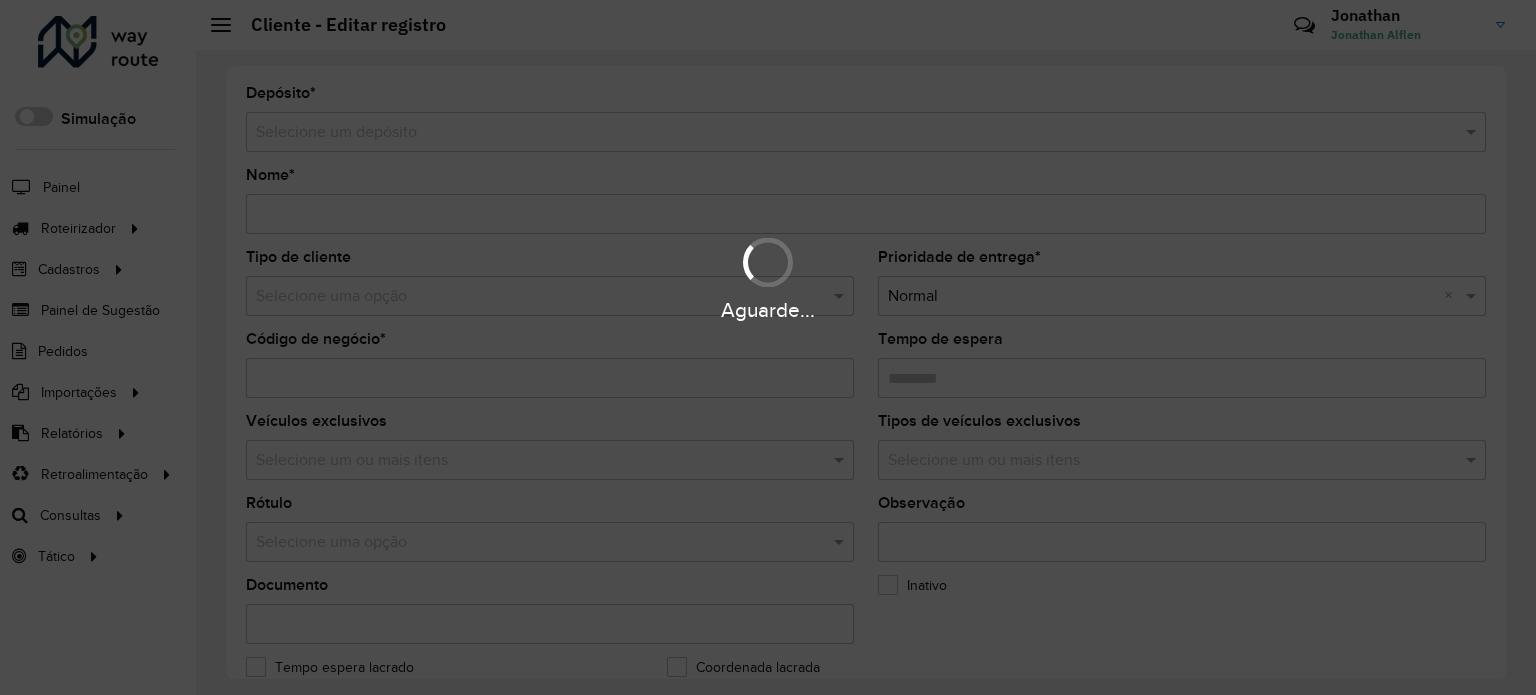 type on "**********" 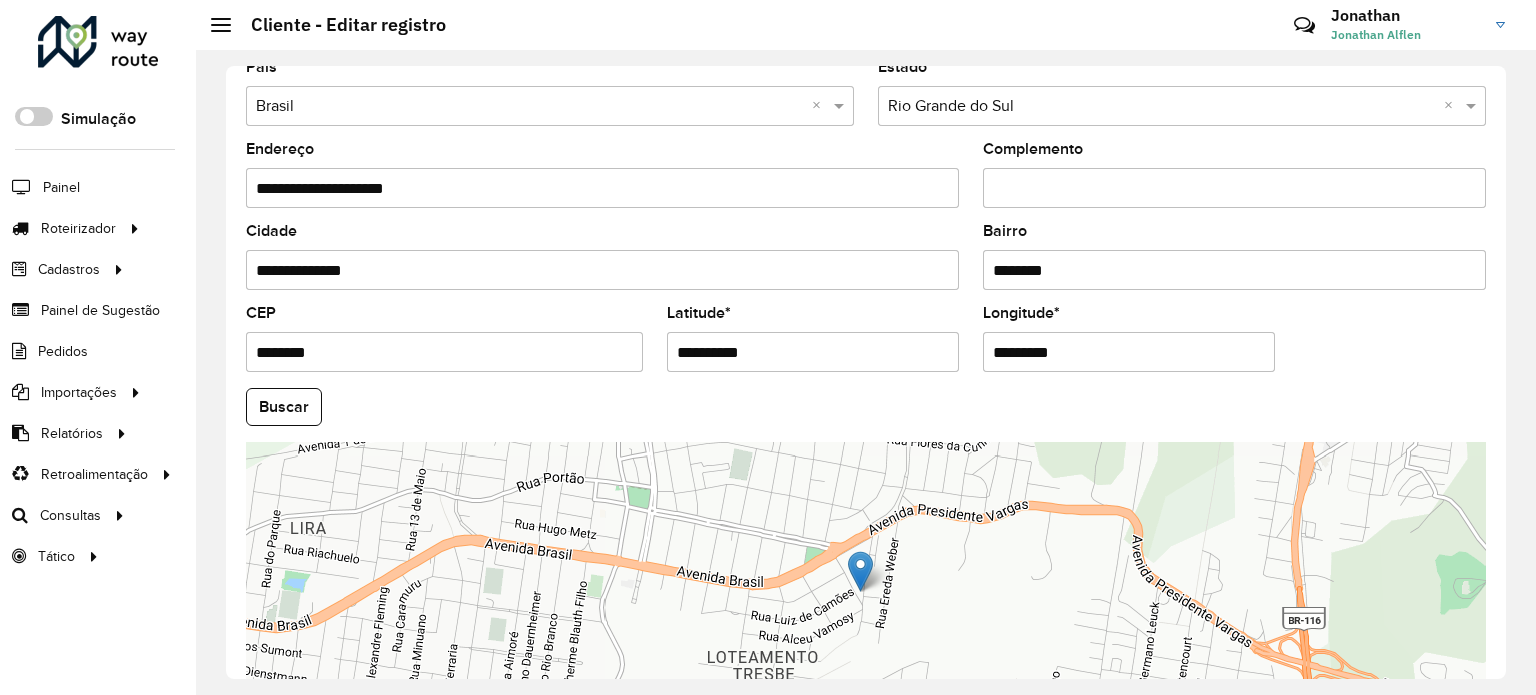 scroll, scrollTop: 700, scrollLeft: 0, axis: vertical 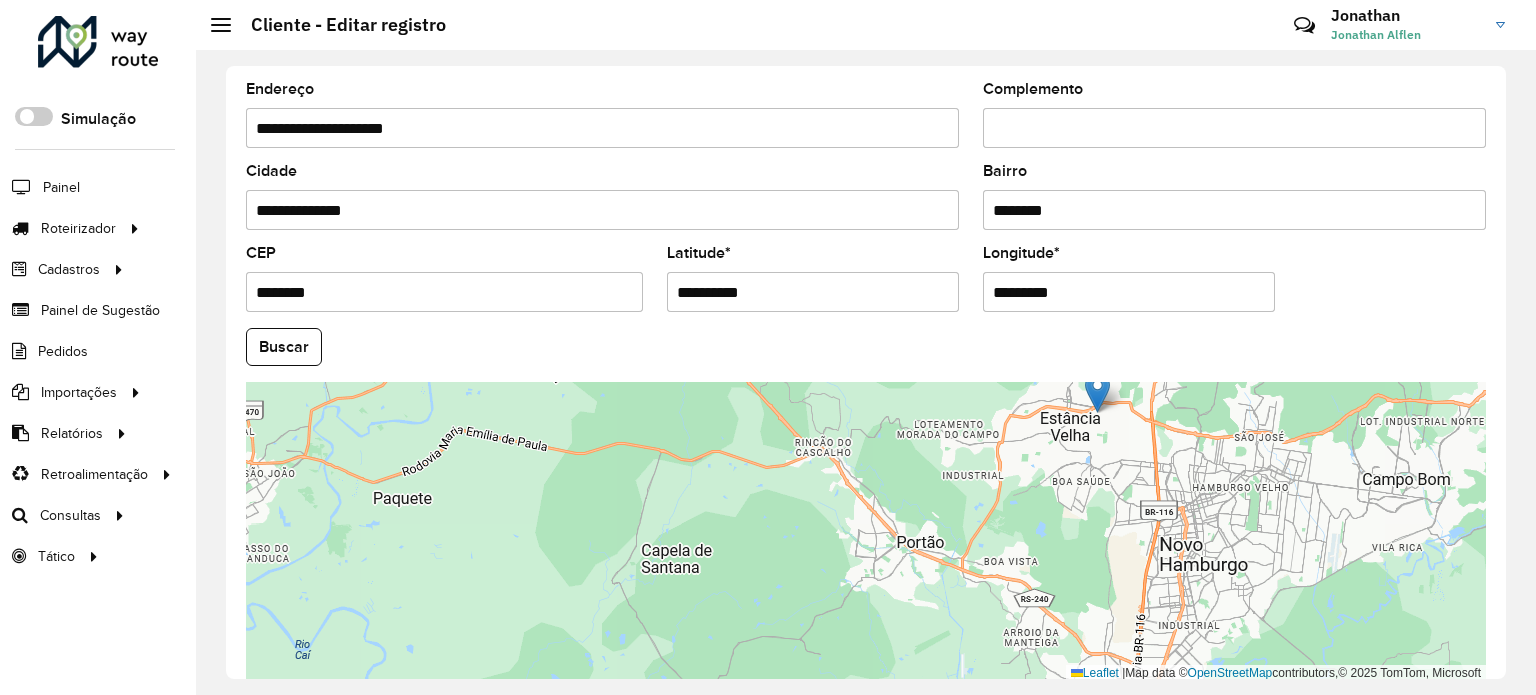 drag, startPoint x: 1076, startPoint y: 564, endPoint x: 1114, endPoint y: 469, distance: 102.31813 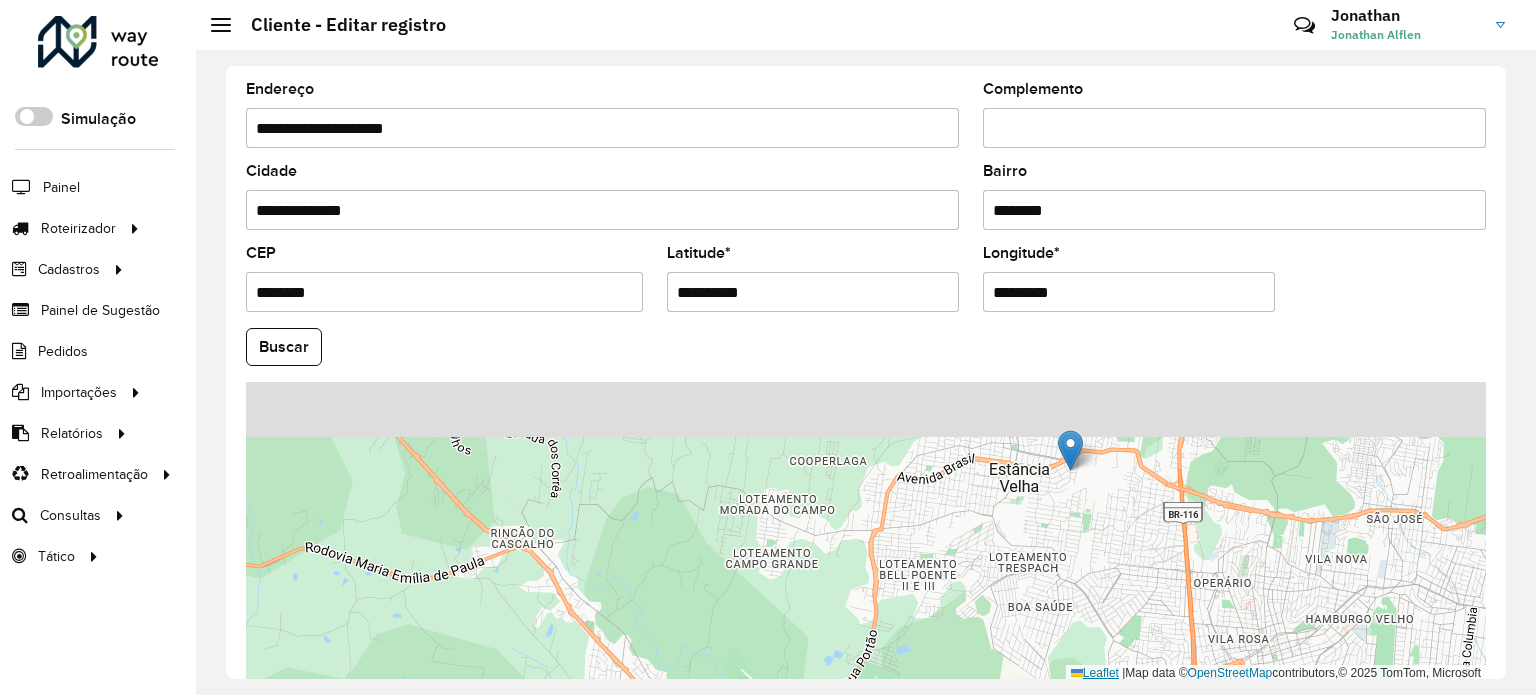 drag, startPoint x: 1123, startPoint y: 427, endPoint x: 1078, endPoint y: 666, distance: 243.19951 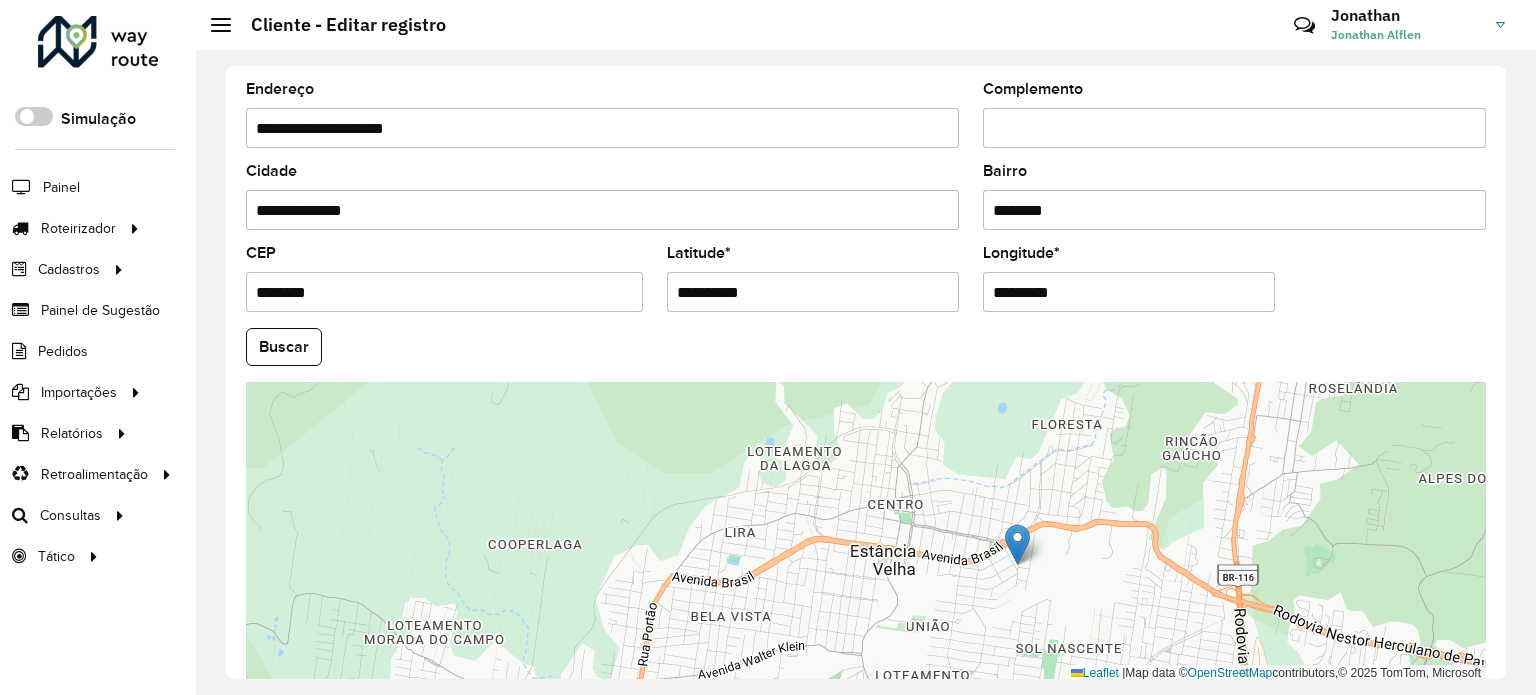 drag, startPoint x: 1066, startPoint y: 520, endPoint x: 1066, endPoint y: 561, distance: 41 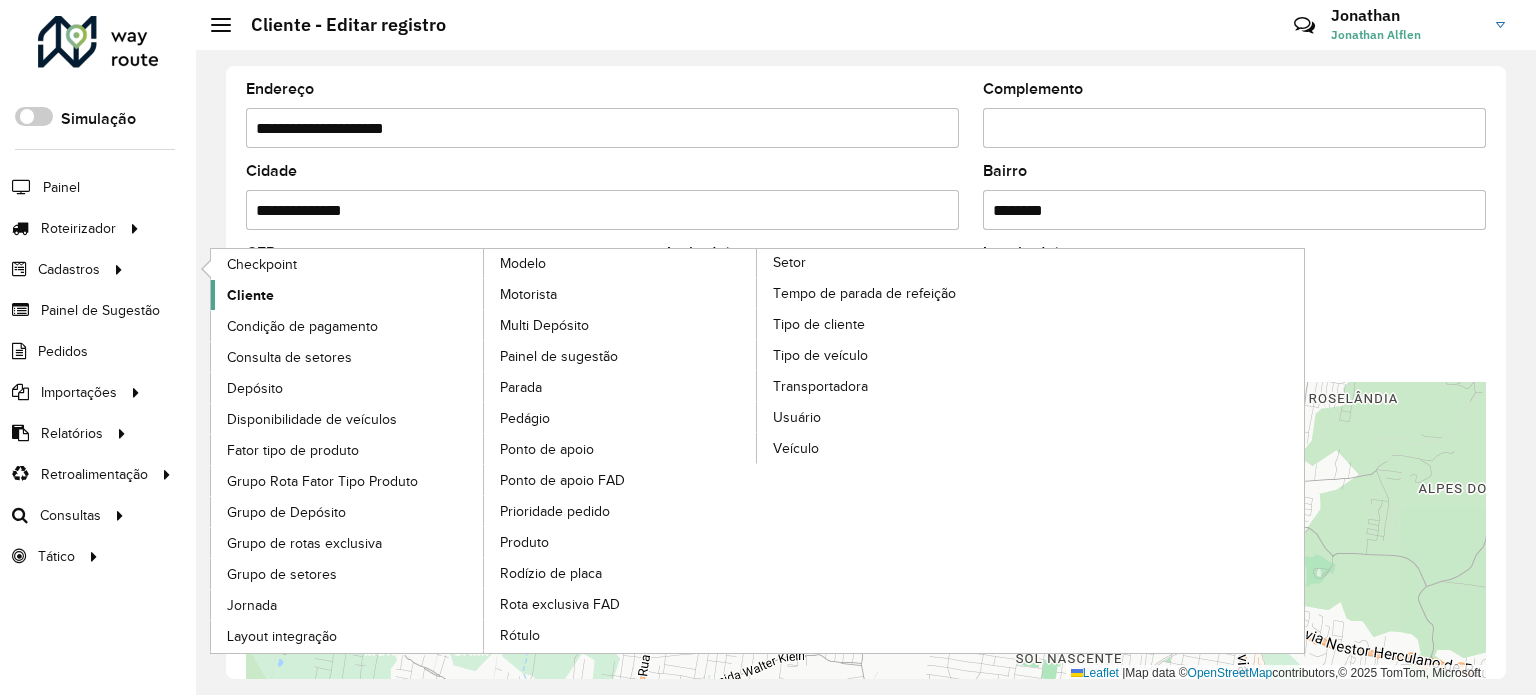 click on "Cliente" 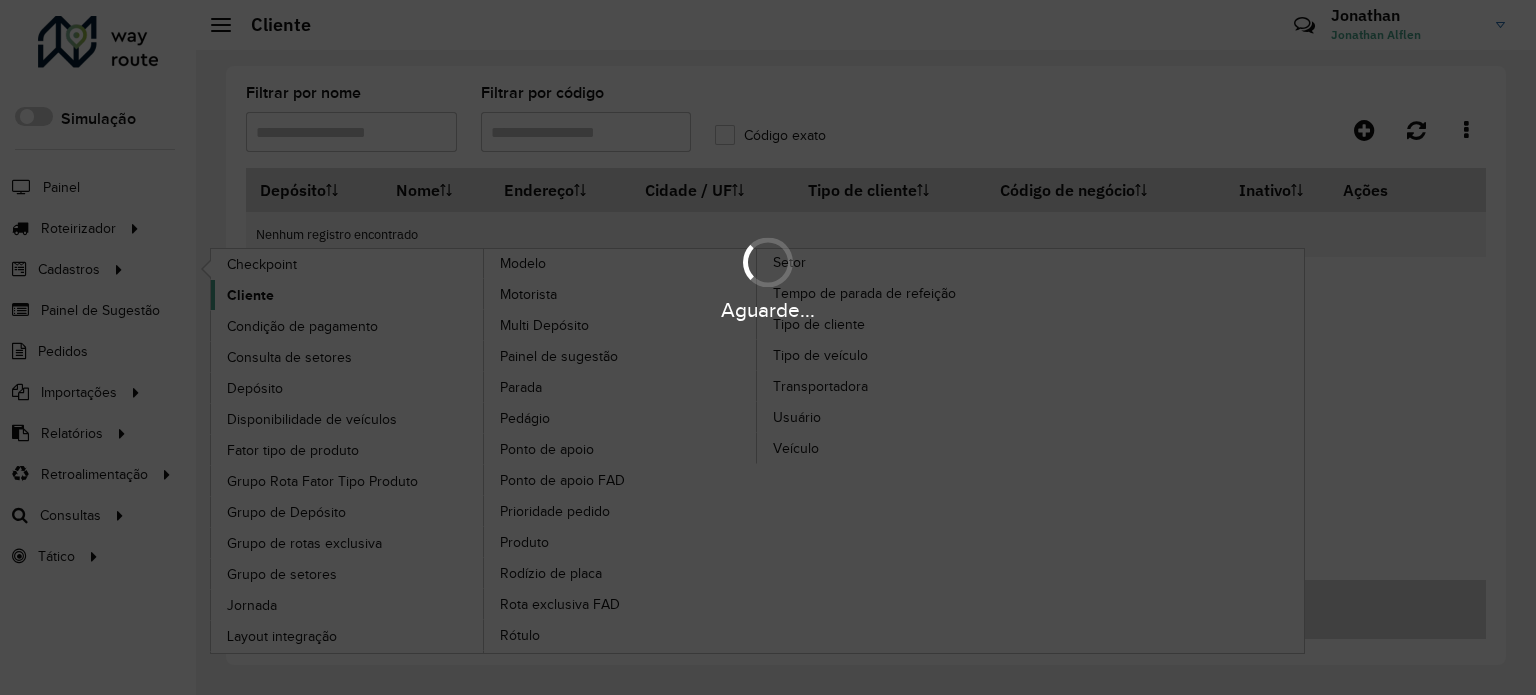 type on "*****" 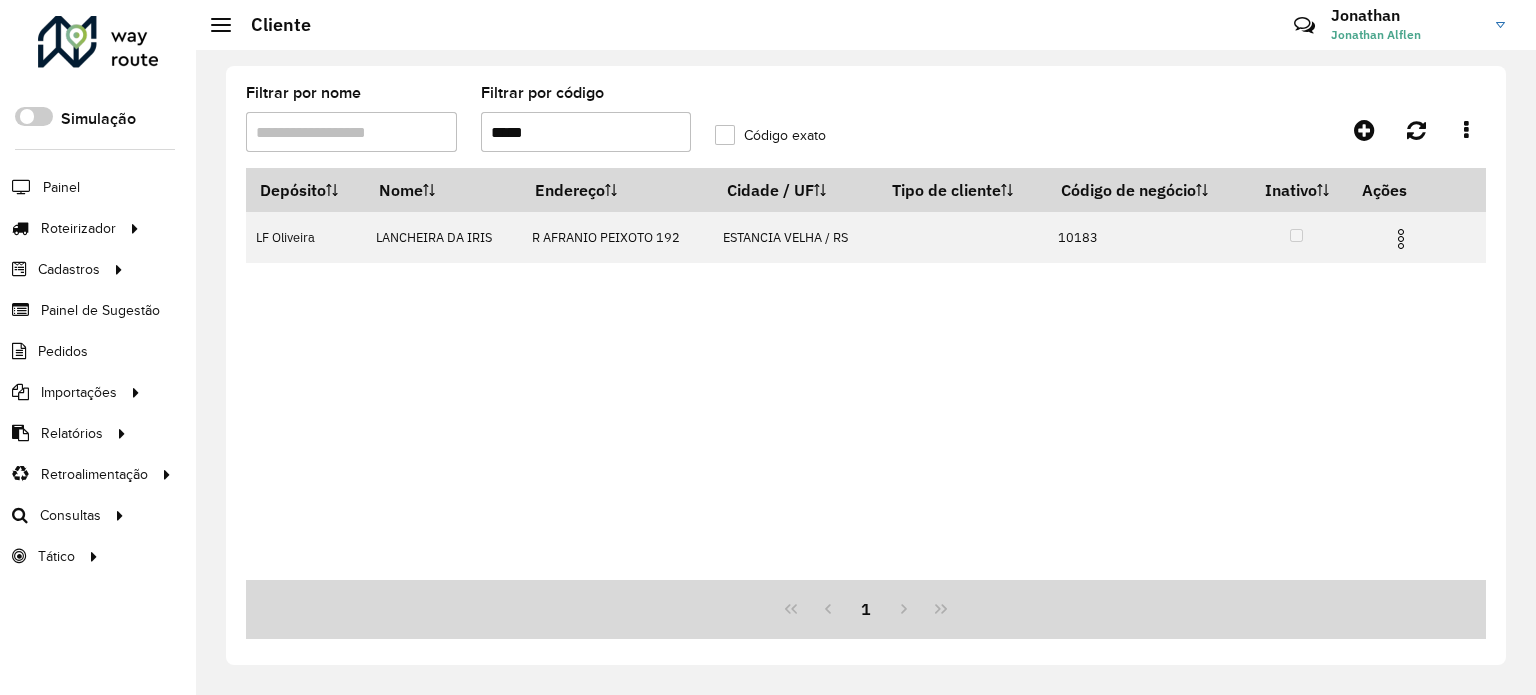 drag, startPoint x: 550, startPoint y: 139, endPoint x: 489, endPoint y: 139, distance: 61 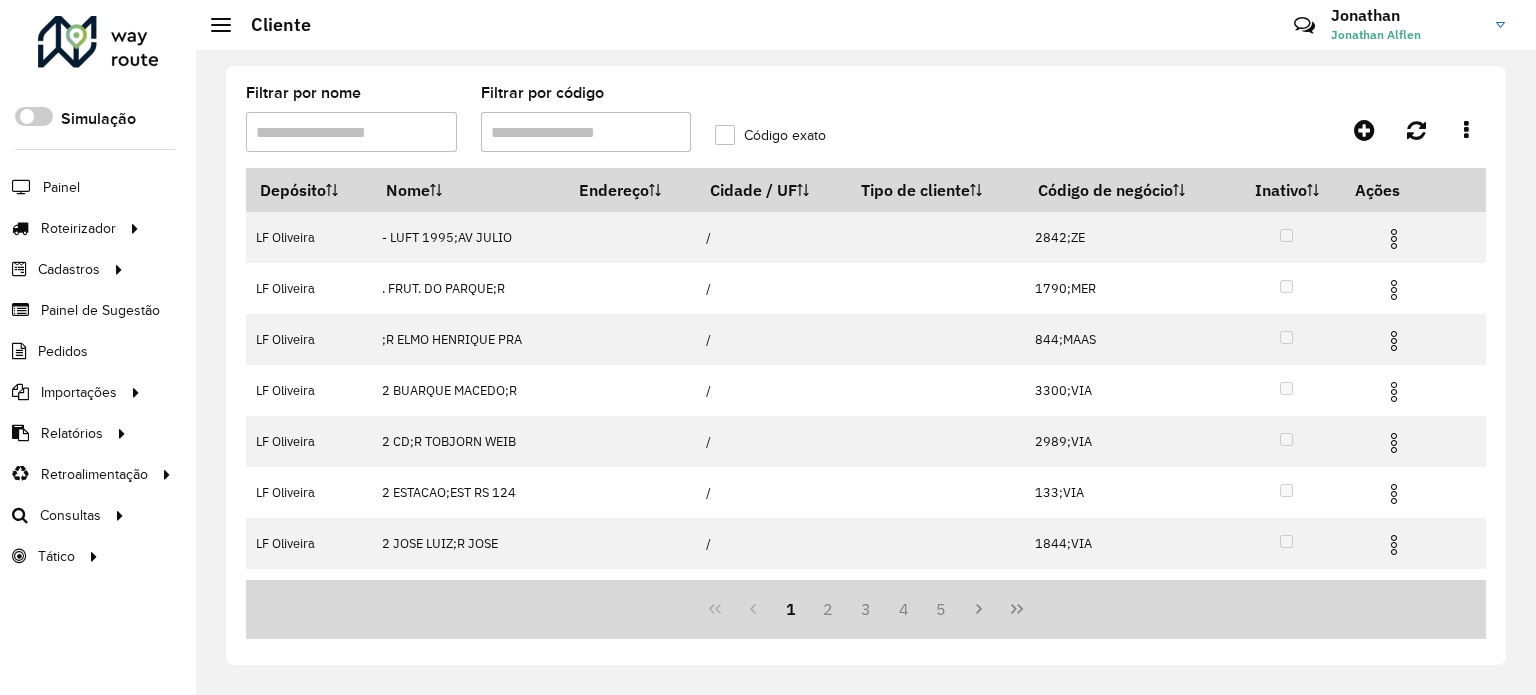 click on "Filtrar por código" at bounding box center [586, 132] 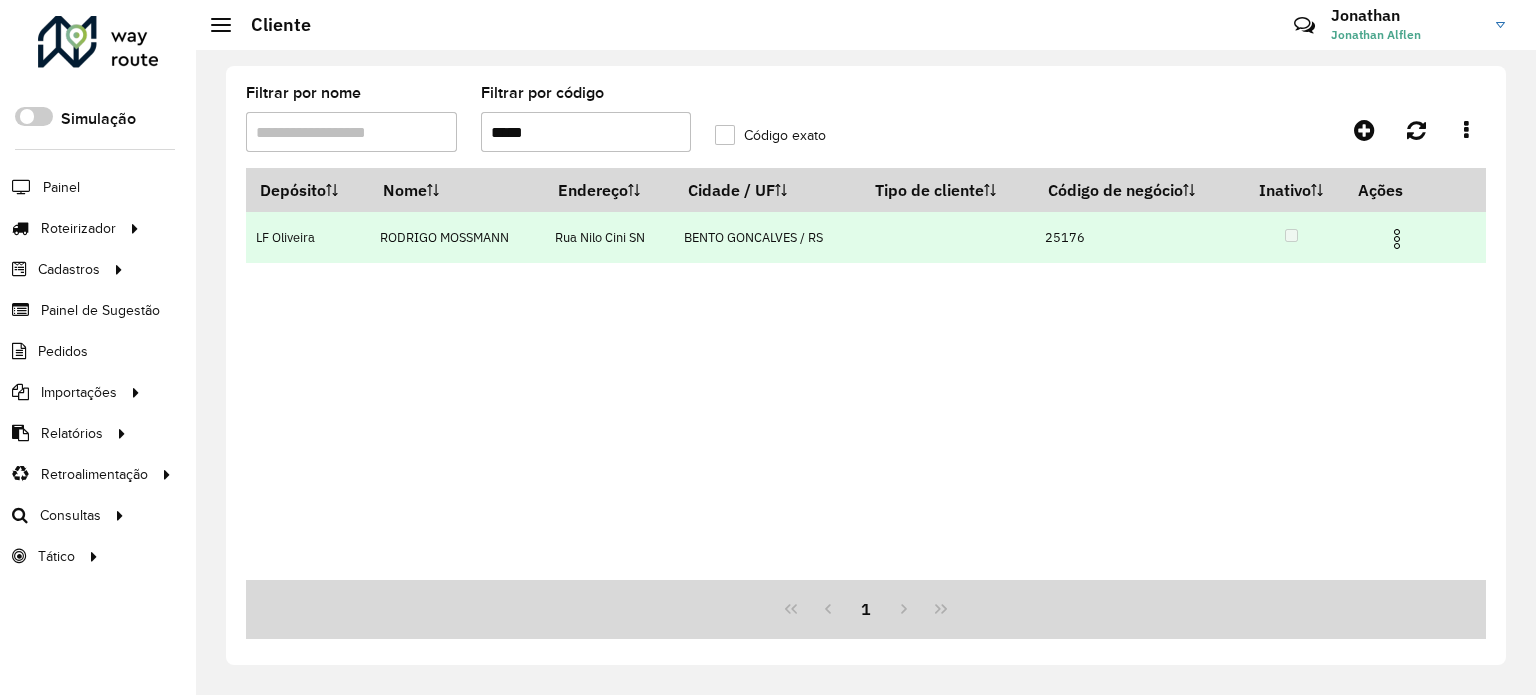 type on "*****" 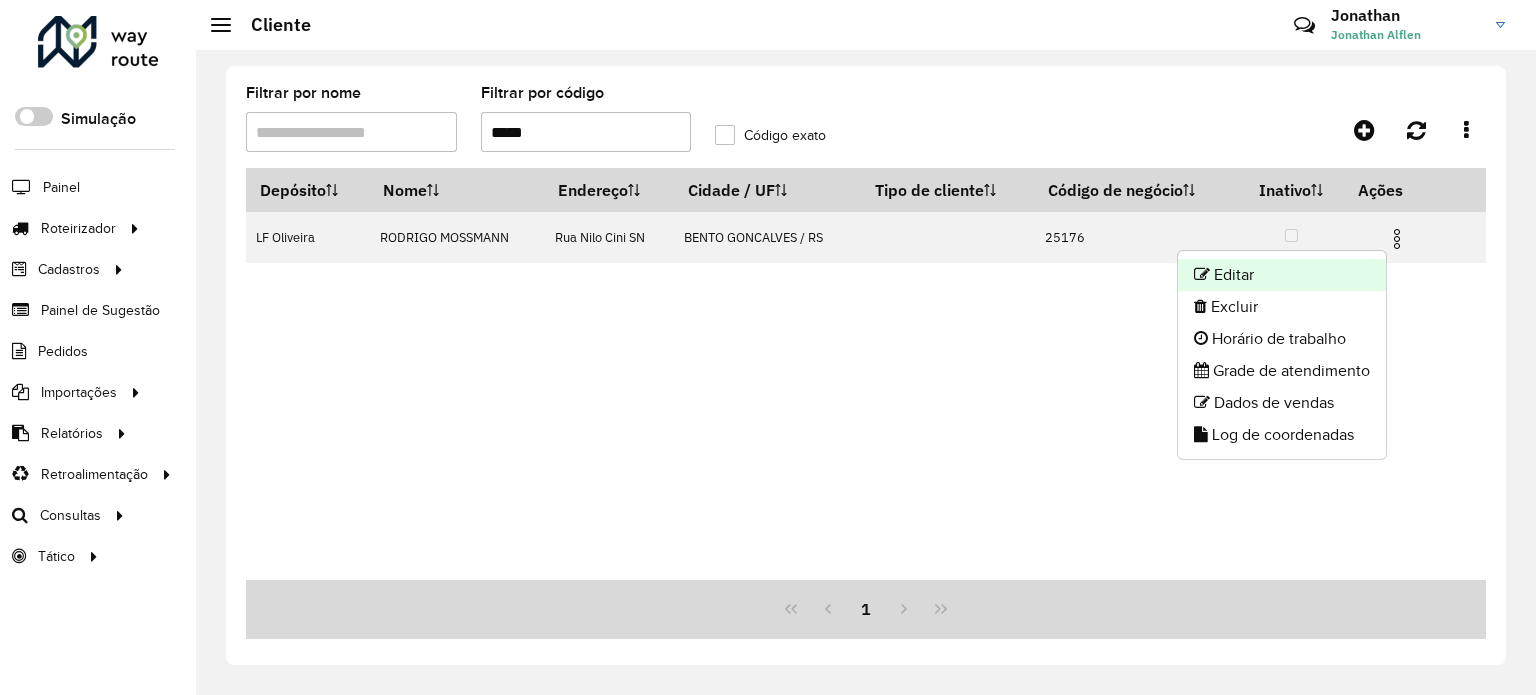 click on "Editar" 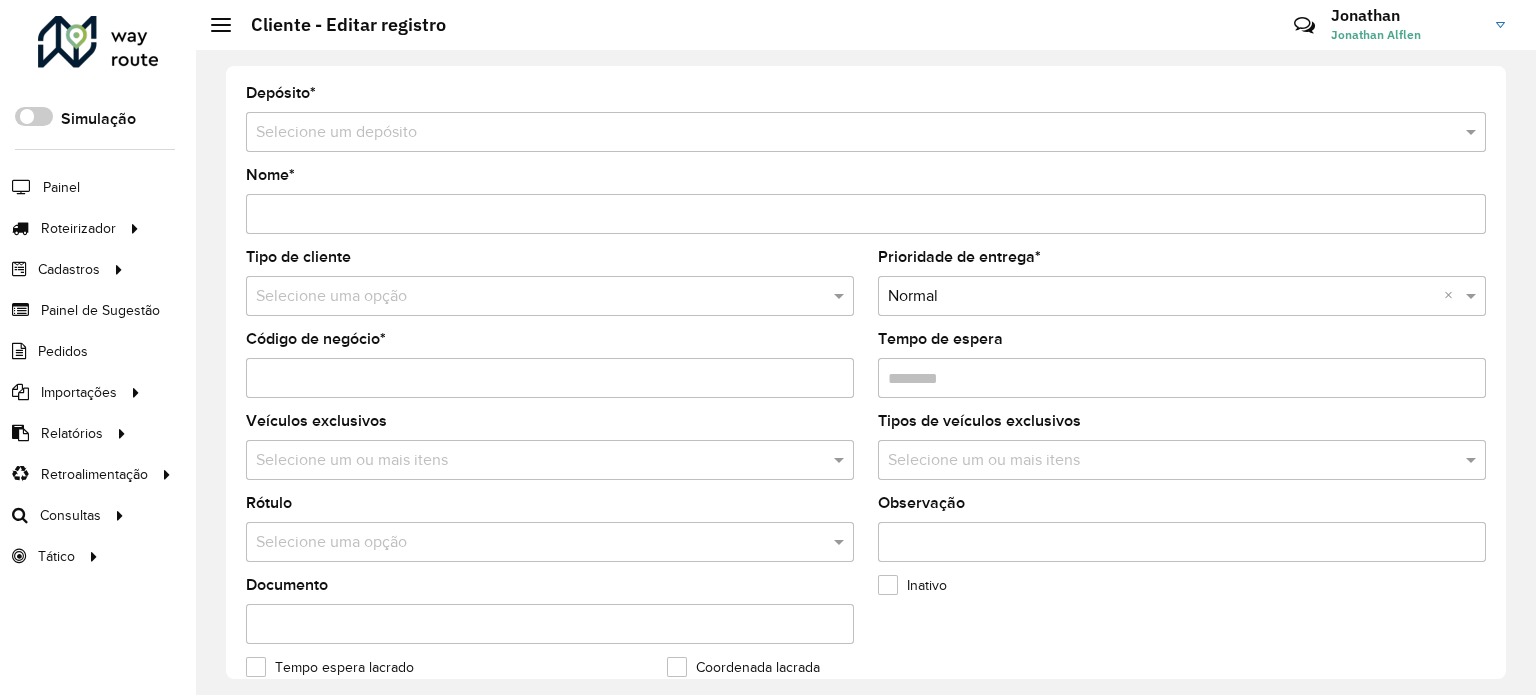type on "**********" 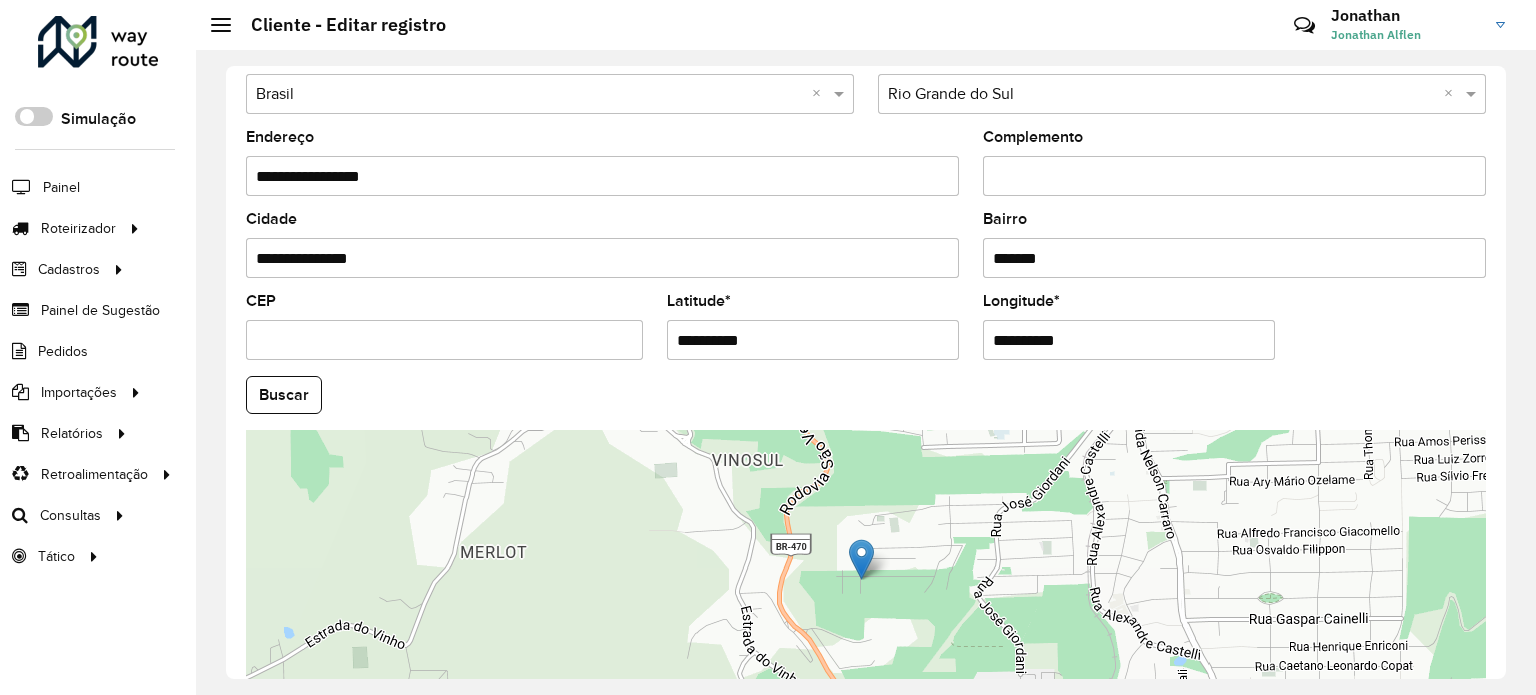scroll, scrollTop: 700, scrollLeft: 0, axis: vertical 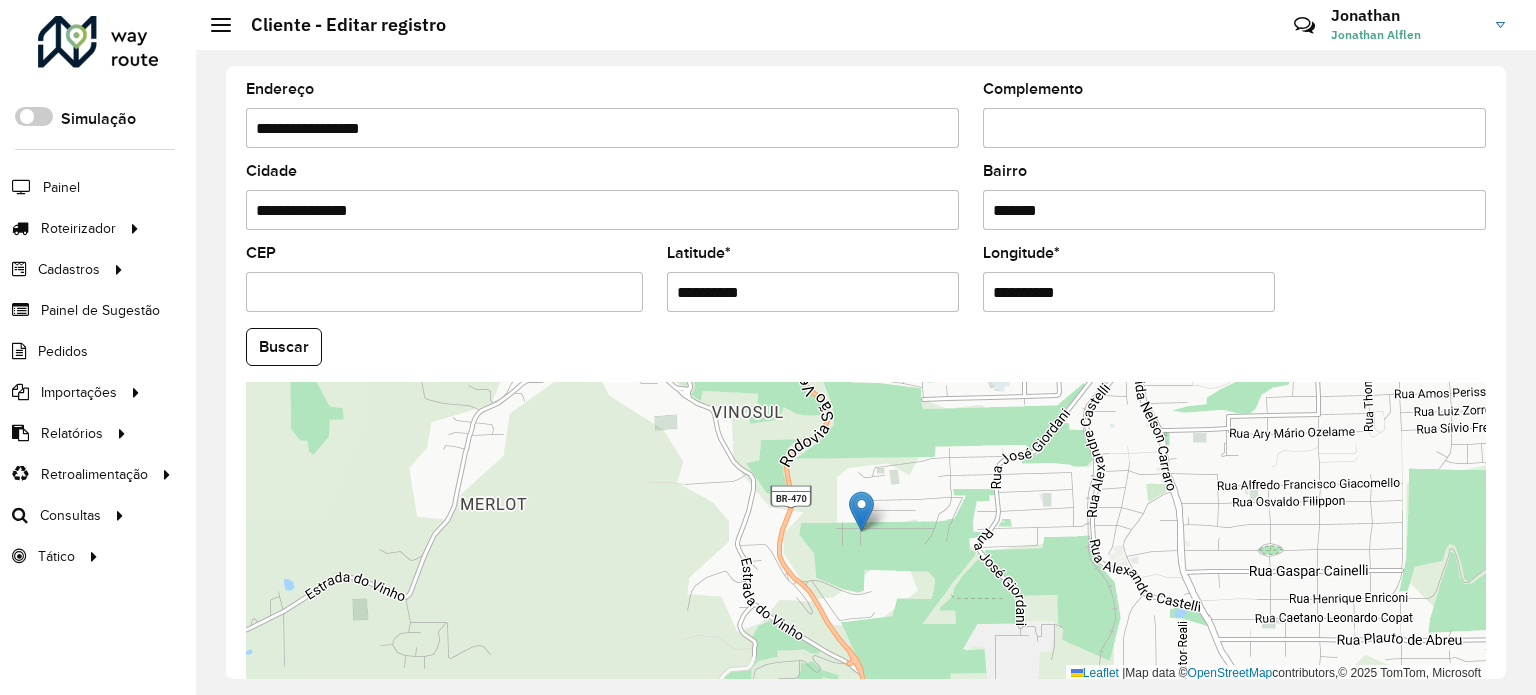 drag, startPoint x: 671, startPoint y: 289, endPoint x: 814, endPoint y: 279, distance: 143.34923 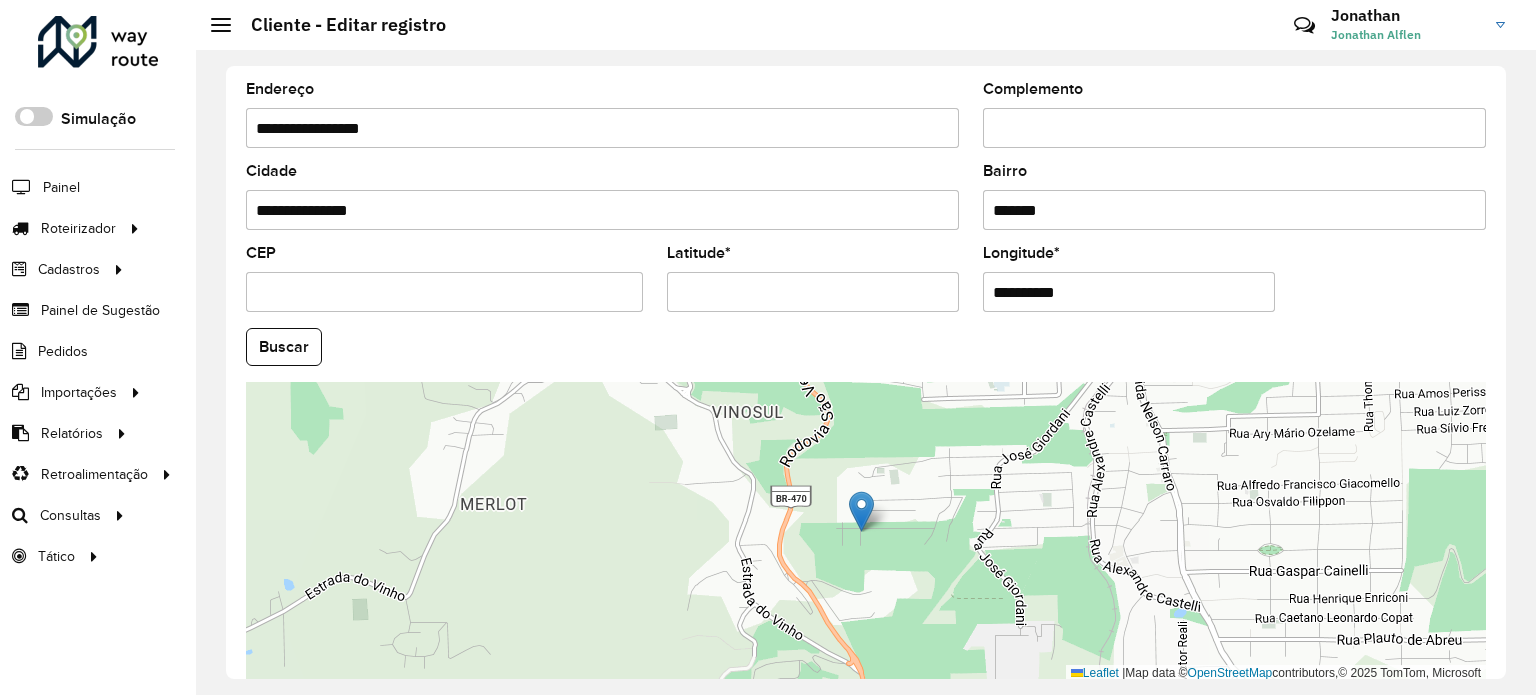 paste on "**********" 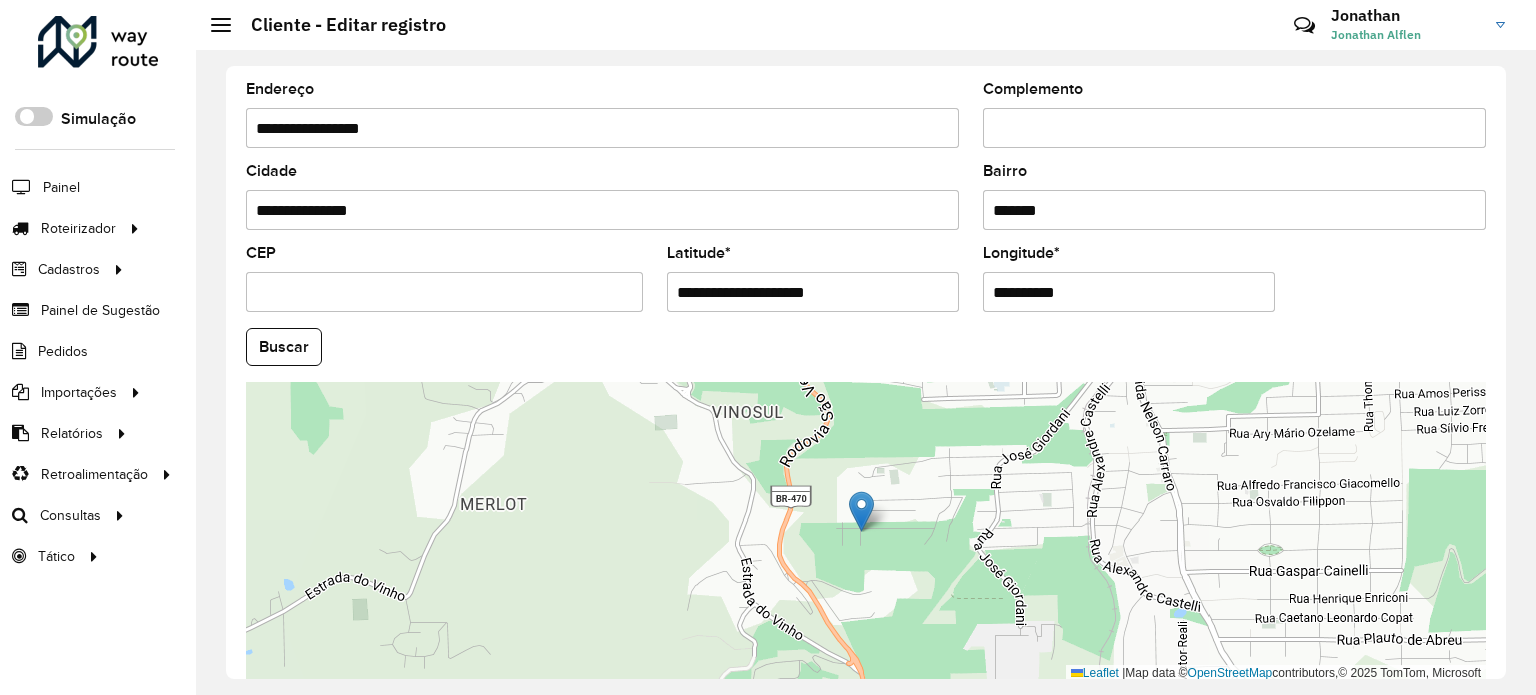 type on "**********" 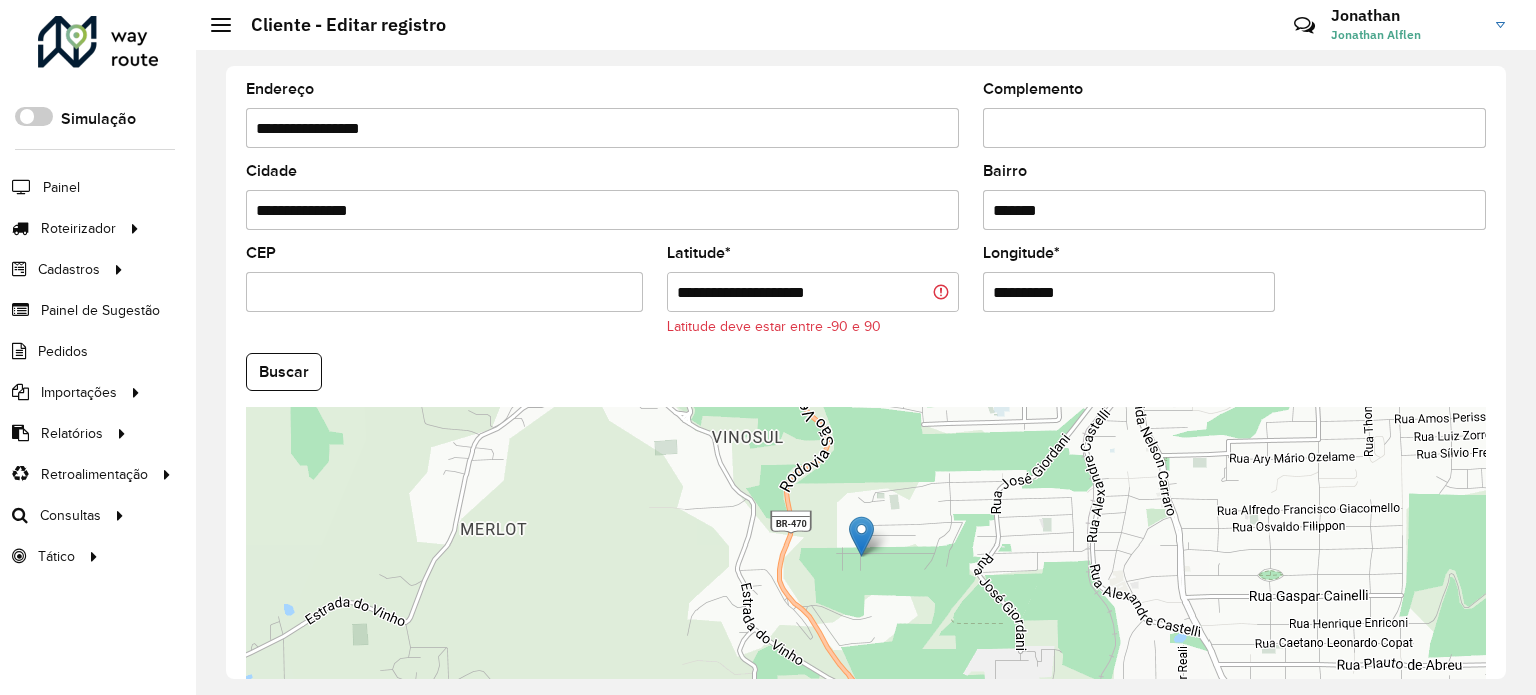 drag, startPoint x: 986, startPoint y: 287, endPoint x: 1108, endPoint y: 280, distance: 122.20065 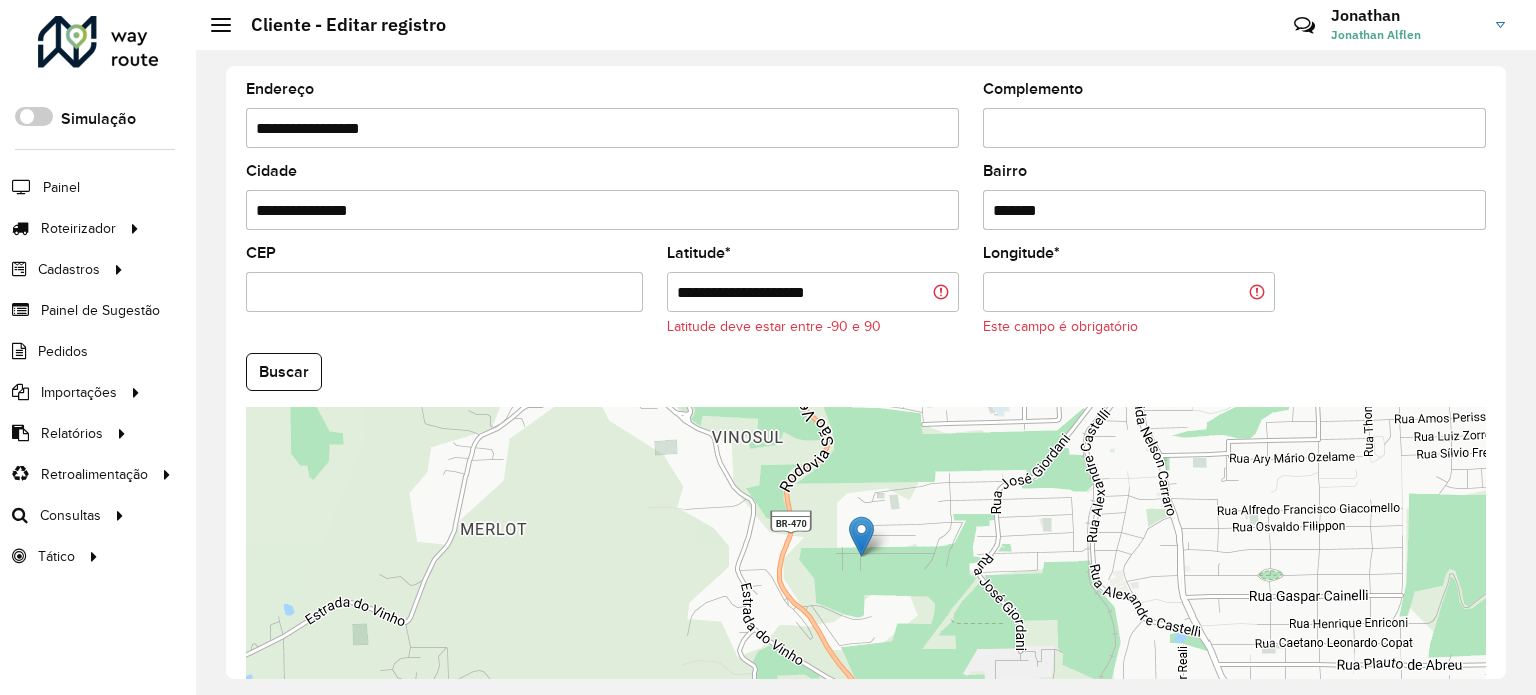 drag, startPoint x: 761, startPoint y: 289, endPoint x: 981, endPoint y: 289, distance: 220 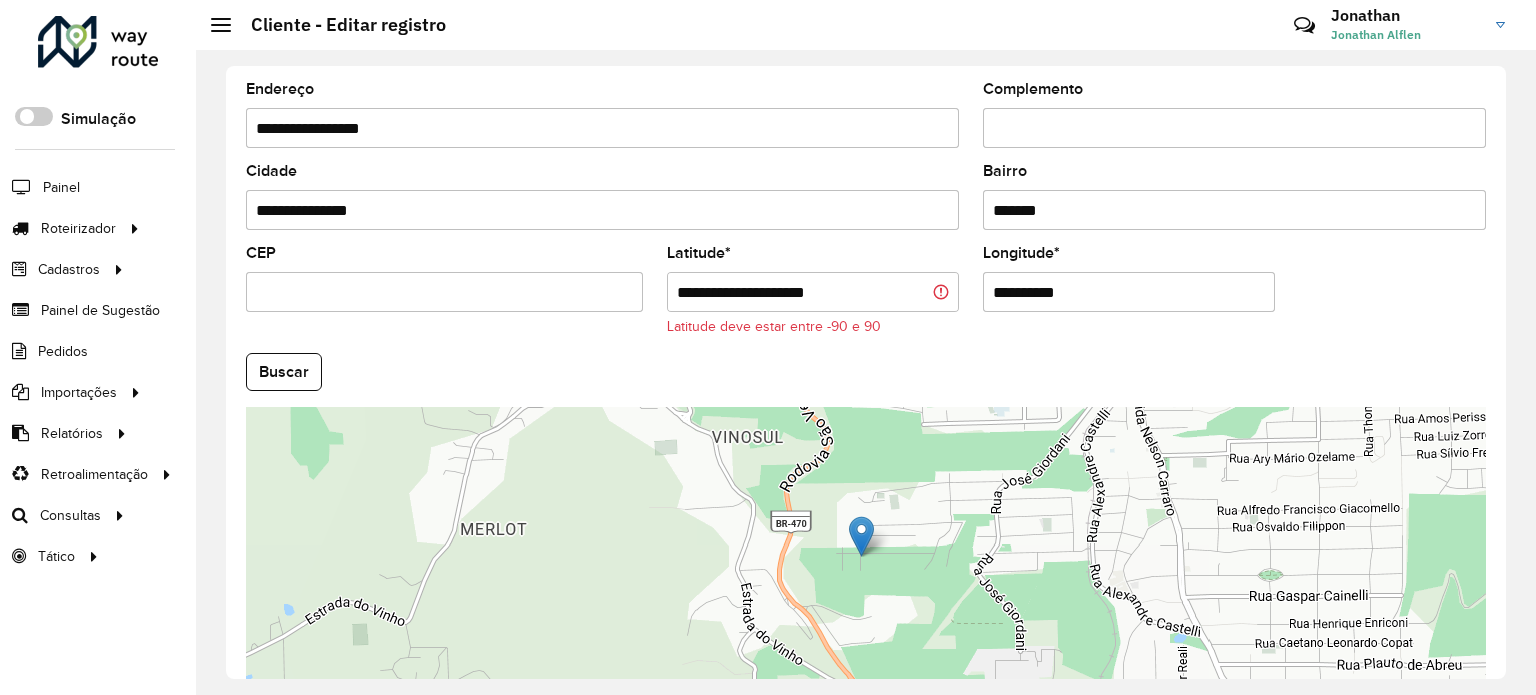 type on "**********" 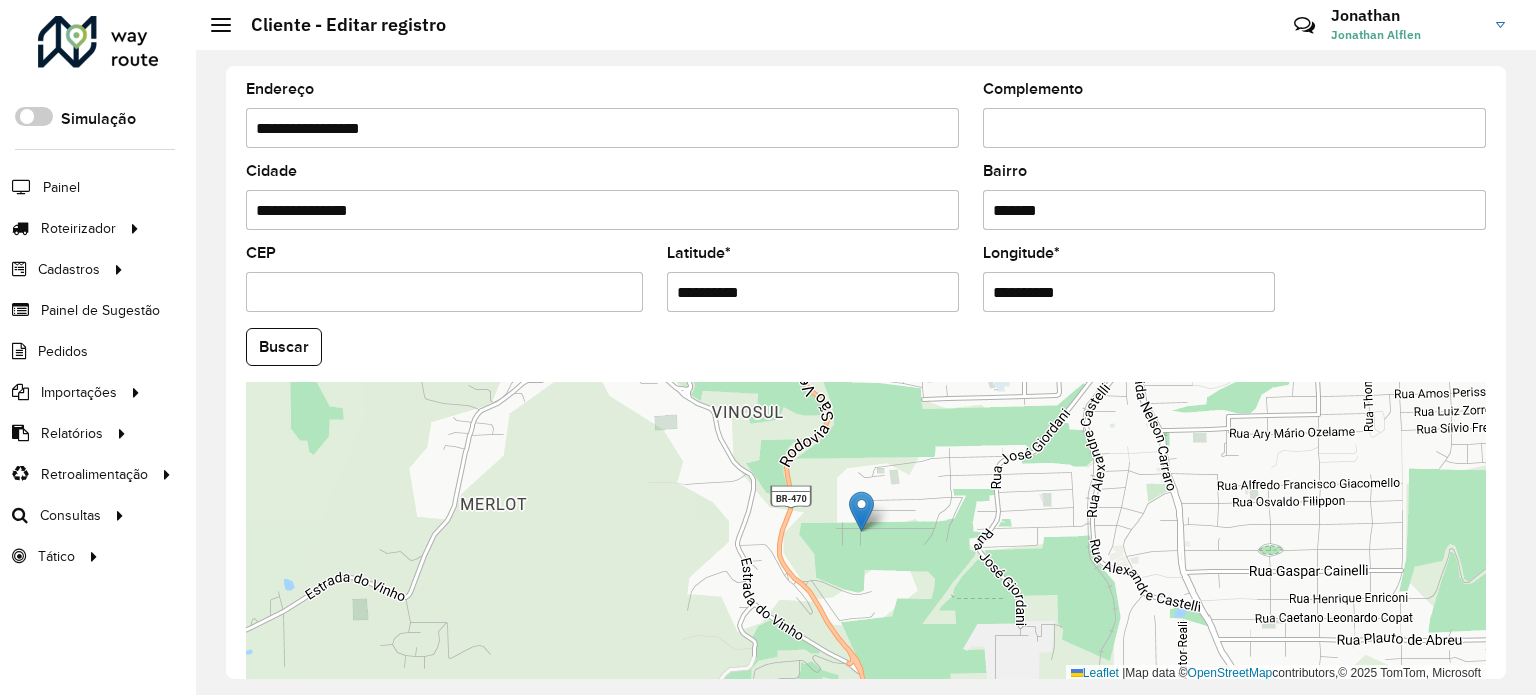 scroll, scrollTop: 784, scrollLeft: 0, axis: vertical 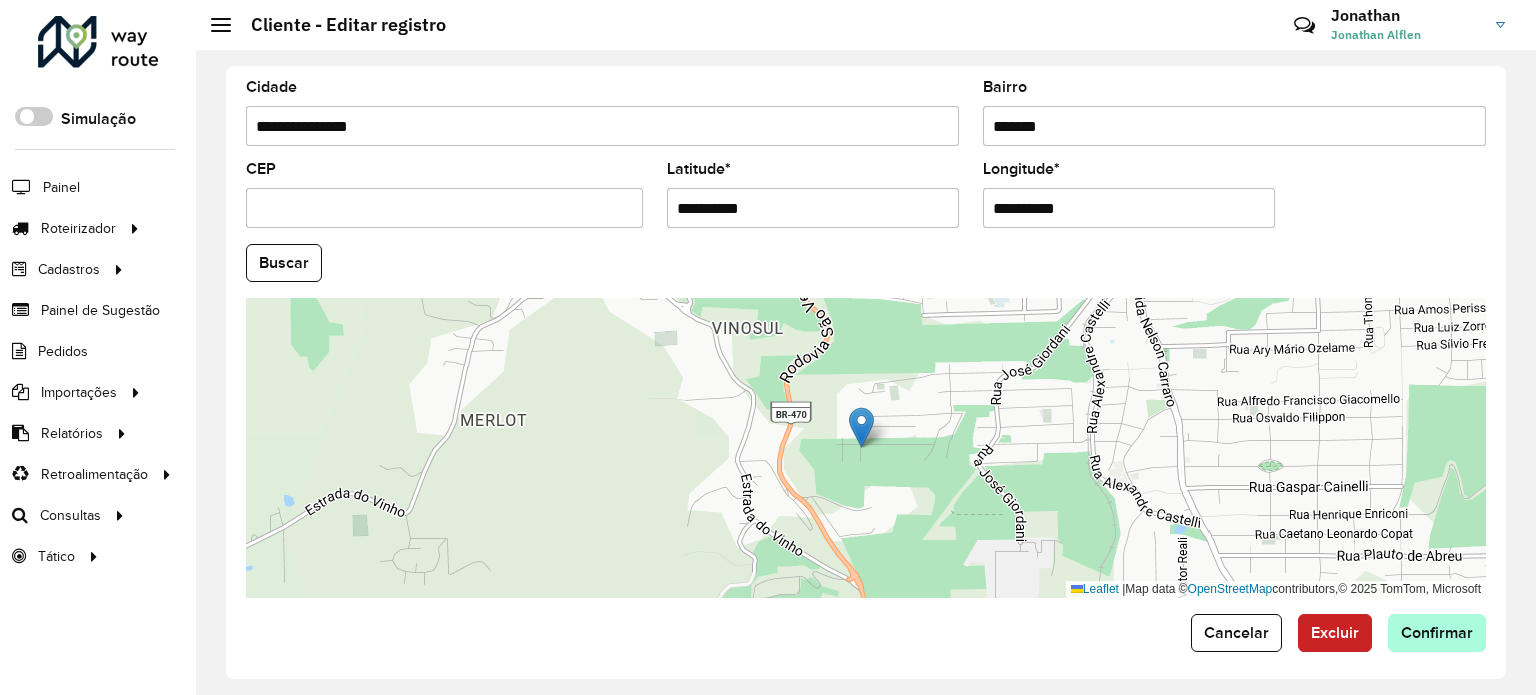 type on "**********" 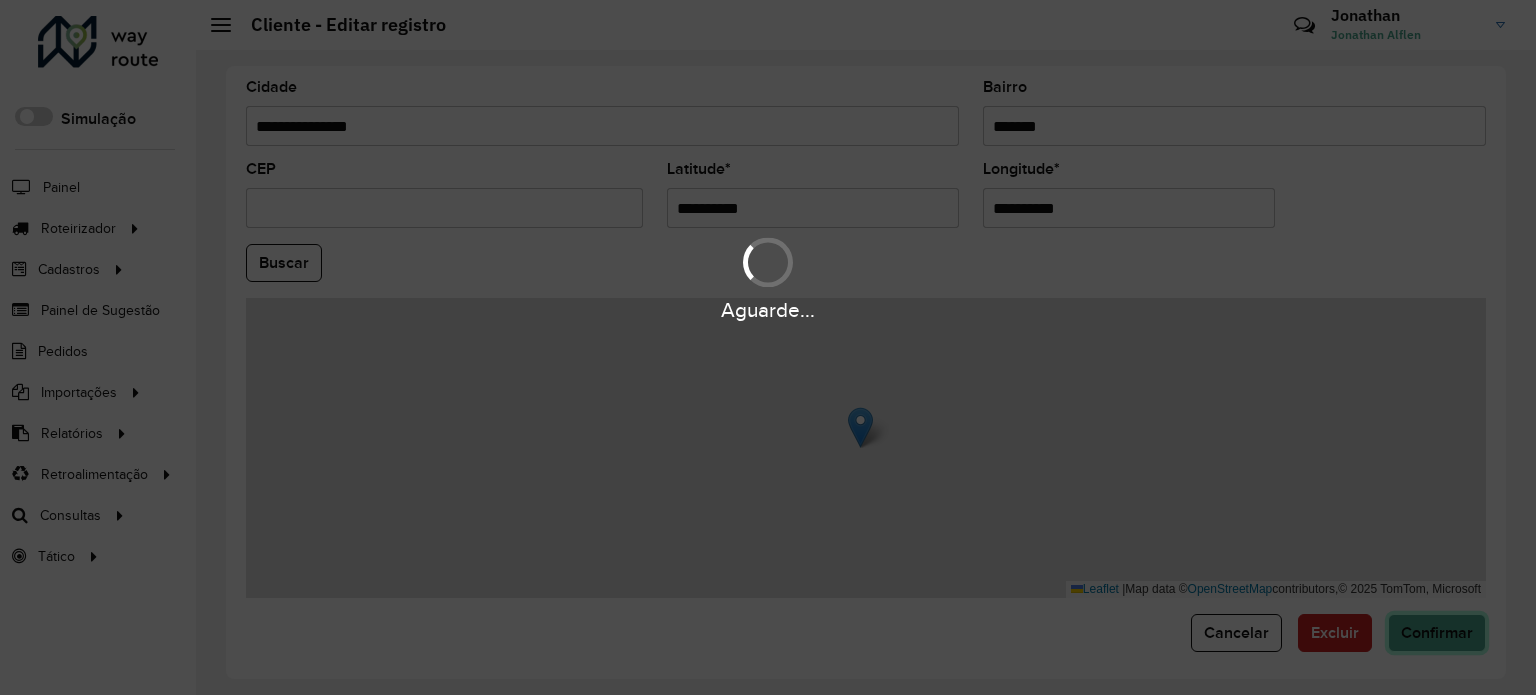 click on "Aguarde...  Pop-up bloqueado!  Seu navegador bloqueou automáticamente a abertura de uma nova janela.   Acesse as configurações e adicione o endereço do sistema a lista de permissão.   Fechar  Roteirizador AmbevTech Simulação Painel Roteirizador Entregas Cadastros Checkpoint Cliente Condição de pagamento Consulta de setores Depósito Disponibilidade de veículos Fator tipo de produto Grupo Rota Fator Tipo Produto Grupo de Depósito Grupo de rotas exclusiva Grupo de setores Jornada Layout integração Modelo Motorista Multi Depósito Painel de sugestão Parada Pedágio Ponto de apoio Ponto de apoio FAD Prioridade pedido Produto Rodízio de placa Rota exclusiva FAD Rótulo Setor Tempo de parada de refeição Tipo de cliente Tipo de veículo Transportadora Usuário Veículo Painel de Sugestão Pedidos Importações Clientes Fator tipo produto Grade de atendimento Janela de atendimento Localização Pedidos Tempo de espera Veículos Relatórios Ações da sessão Clientes Clientes fora malha Romaneio * *" at bounding box center [768, 347] 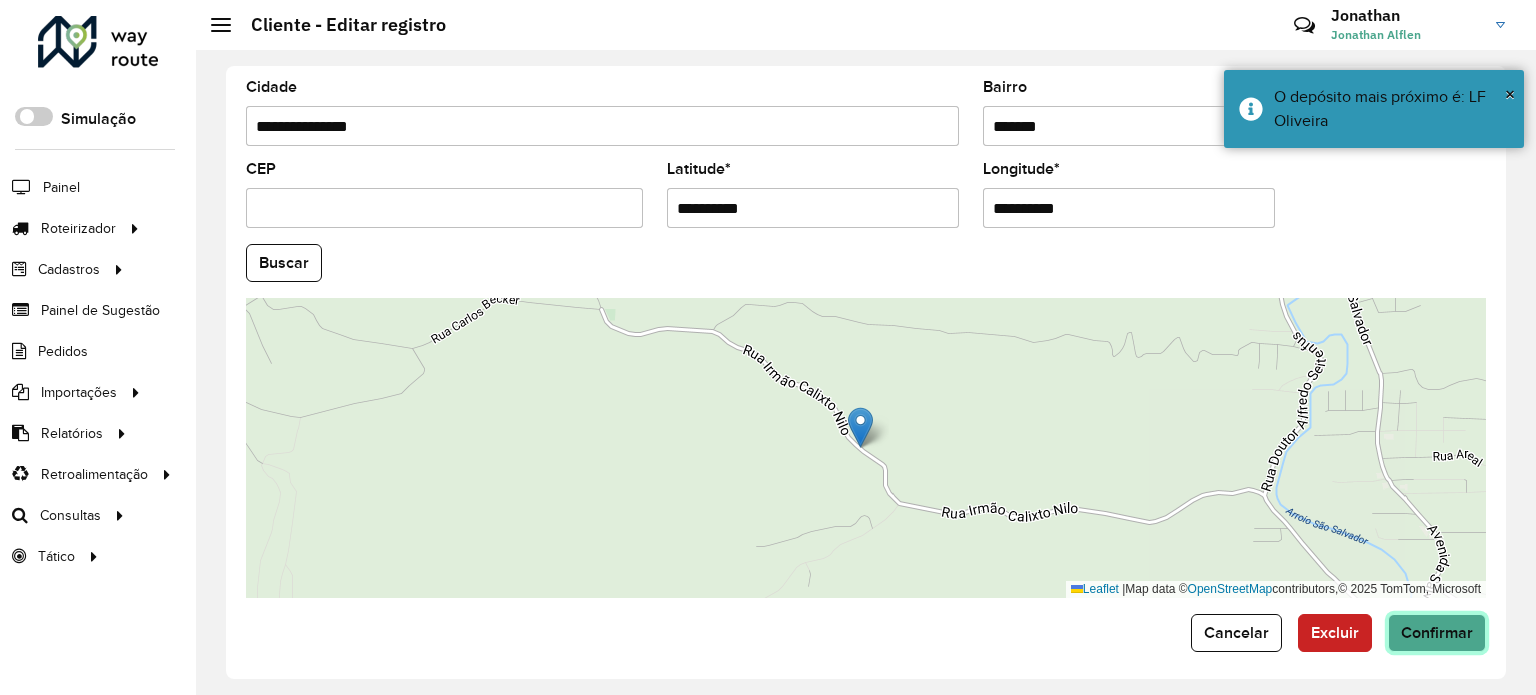 click on "Confirmar" 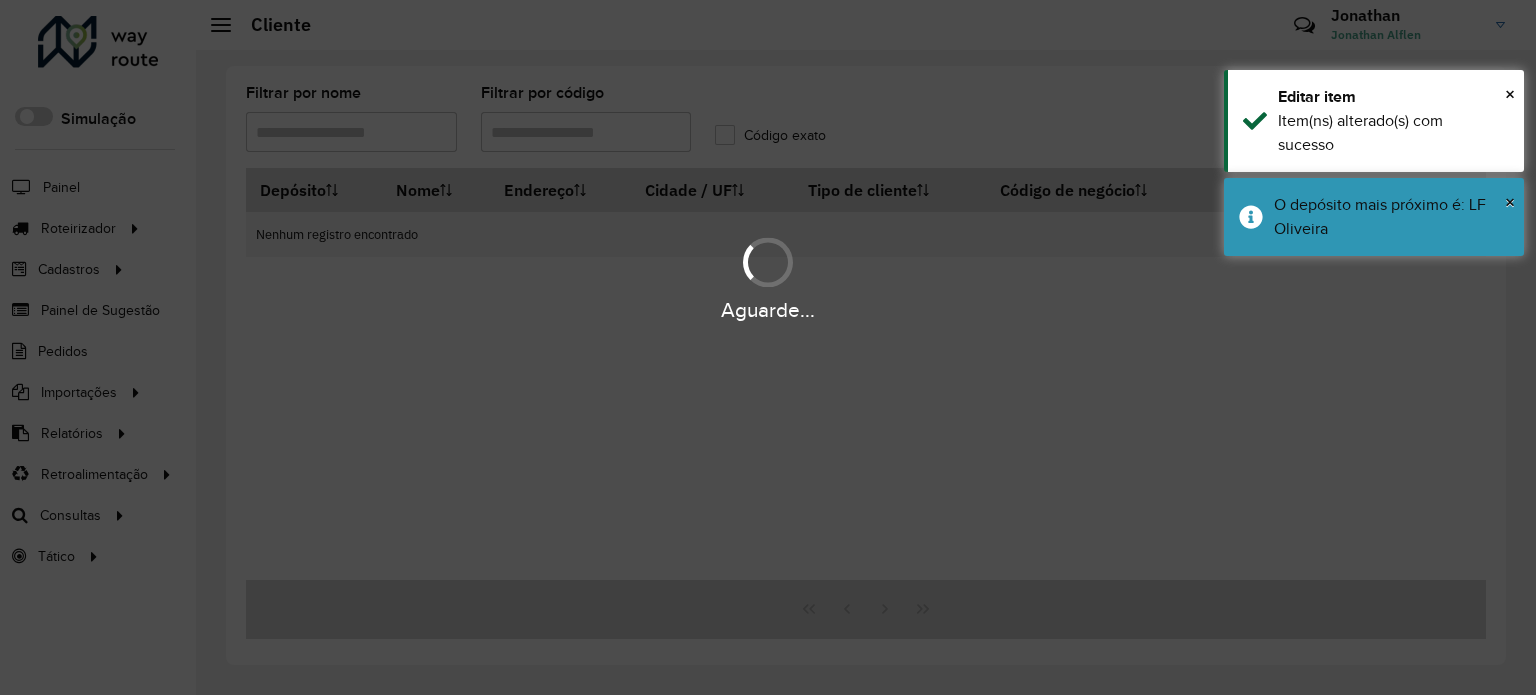type on "*****" 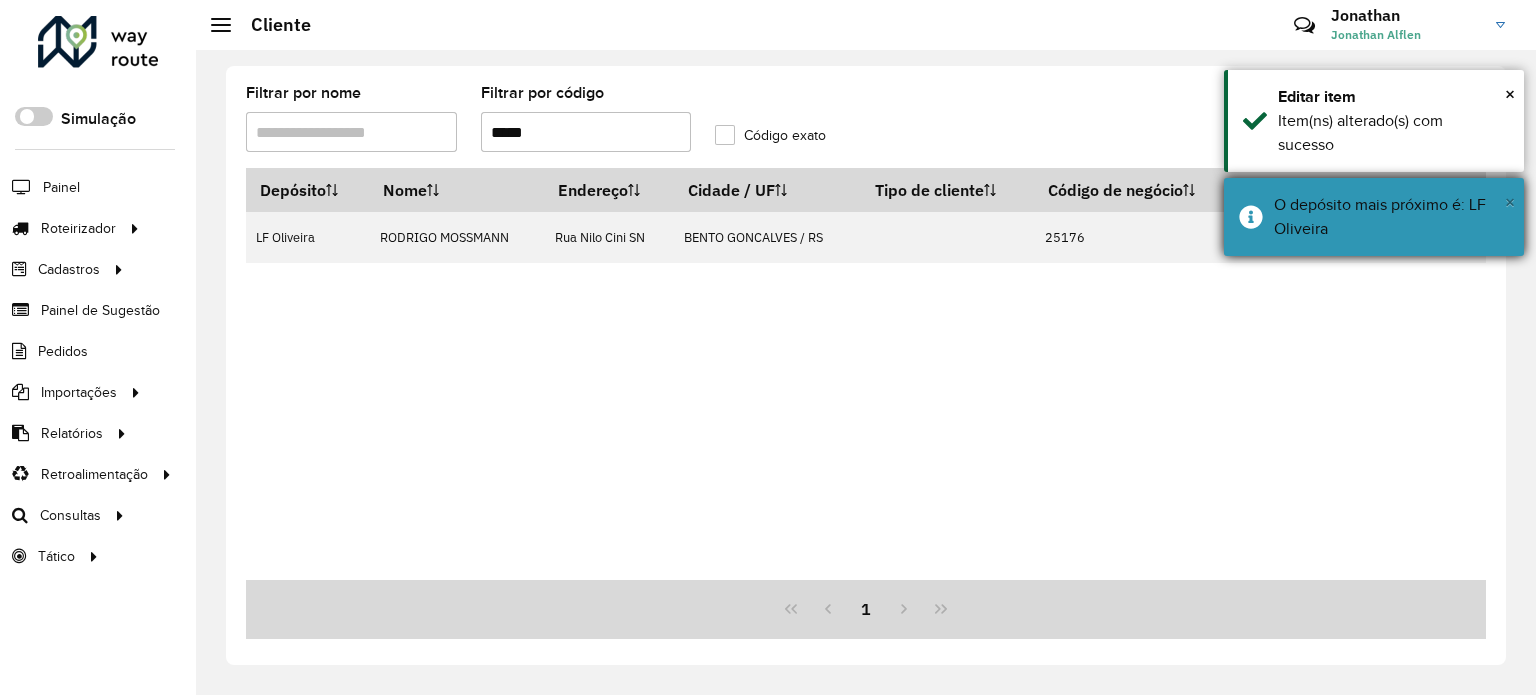 click on "×" at bounding box center [1510, 202] 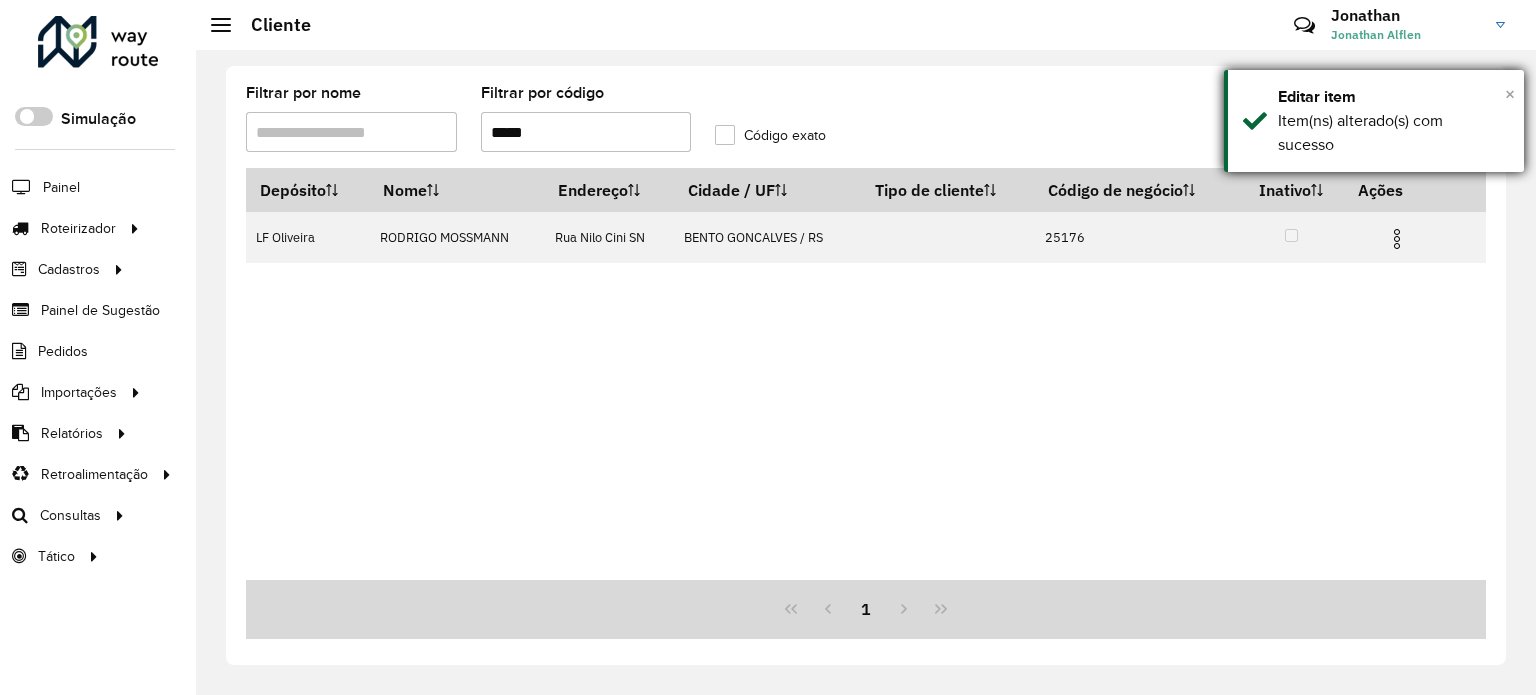click on "×" at bounding box center [1510, 94] 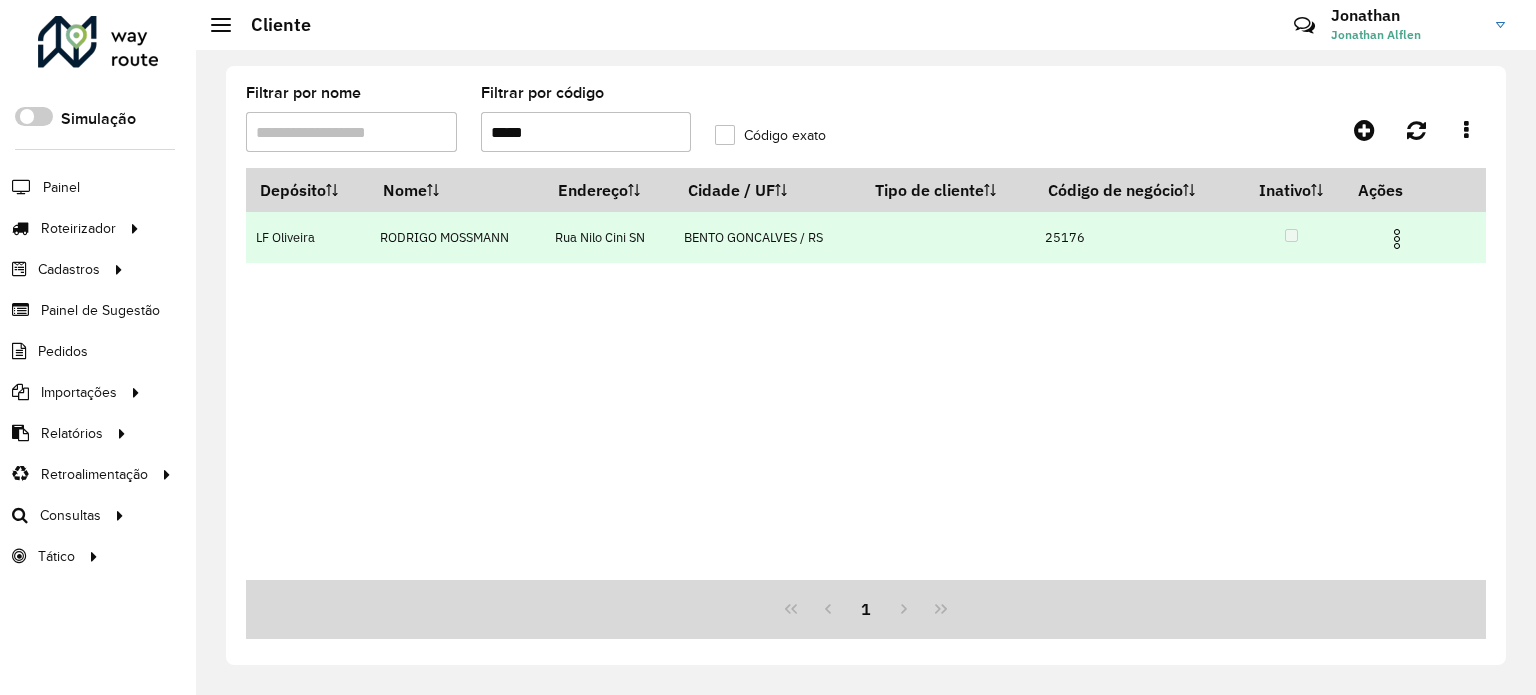 click at bounding box center [1397, 239] 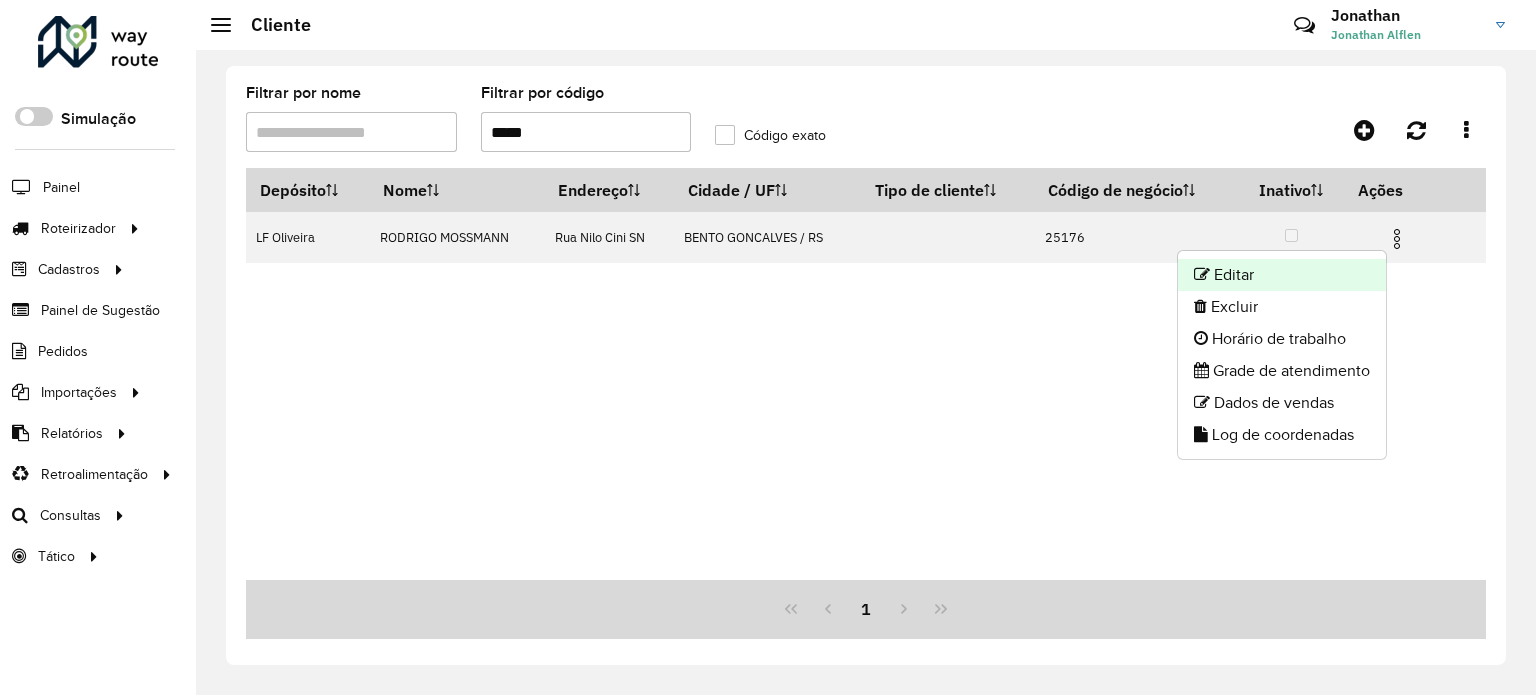 click on "Editar" 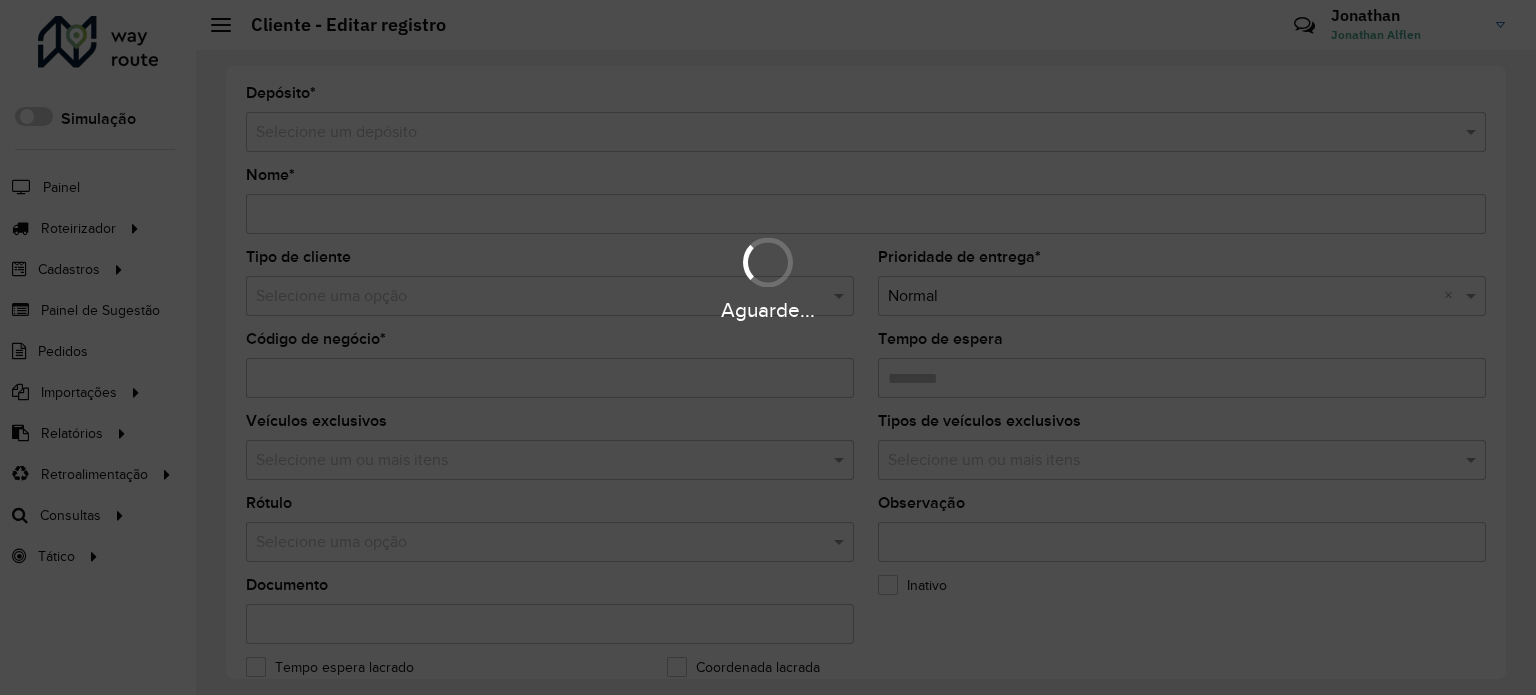 type on "**********" 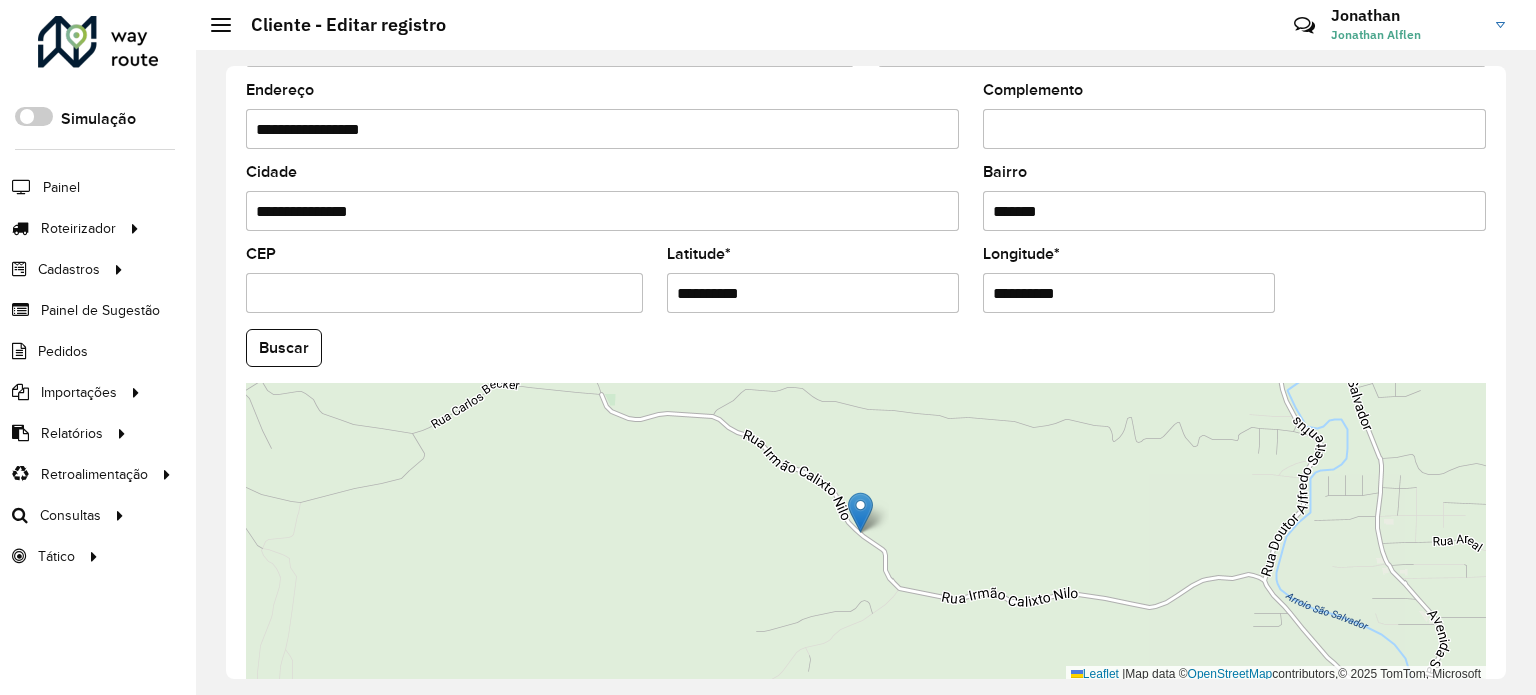 scroll, scrollTop: 700, scrollLeft: 0, axis: vertical 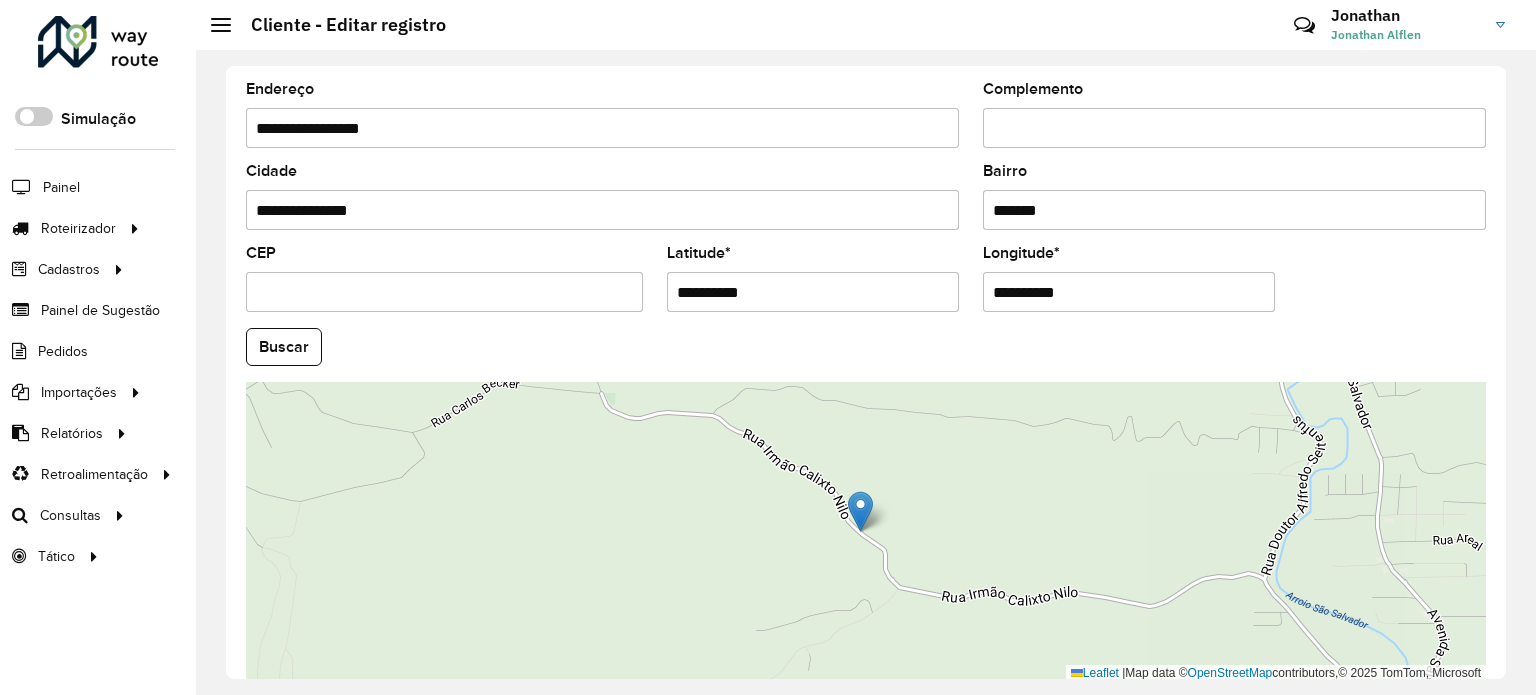 drag, startPoint x: 672, startPoint y: 284, endPoint x: 803, endPoint y: 295, distance: 131.46101 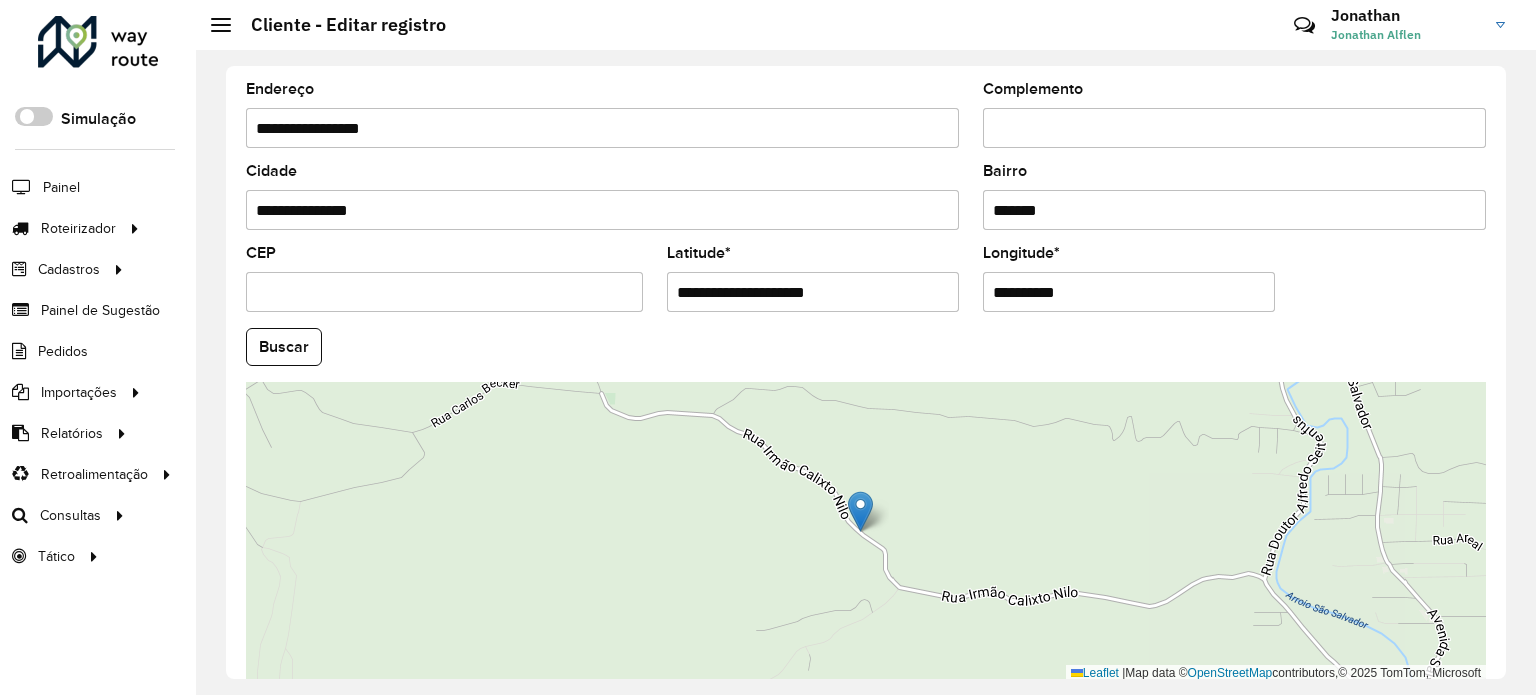 drag, startPoint x: 760, startPoint y: 287, endPoint x: 854, endPoint y: 289, distance: 94.02127 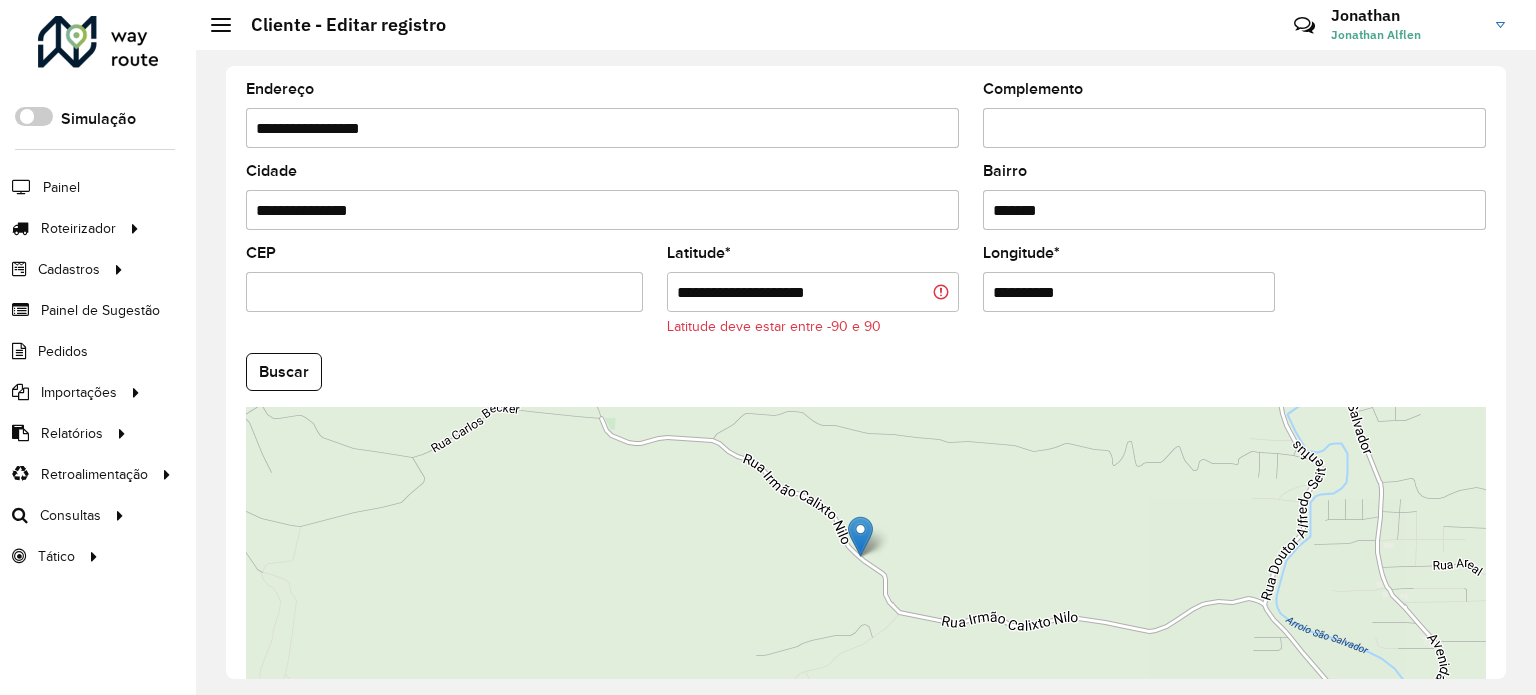 drag, startPoint x: 988, startPoint y: 288, endPoint x: 1089, endPoint y: 288, distance: 101 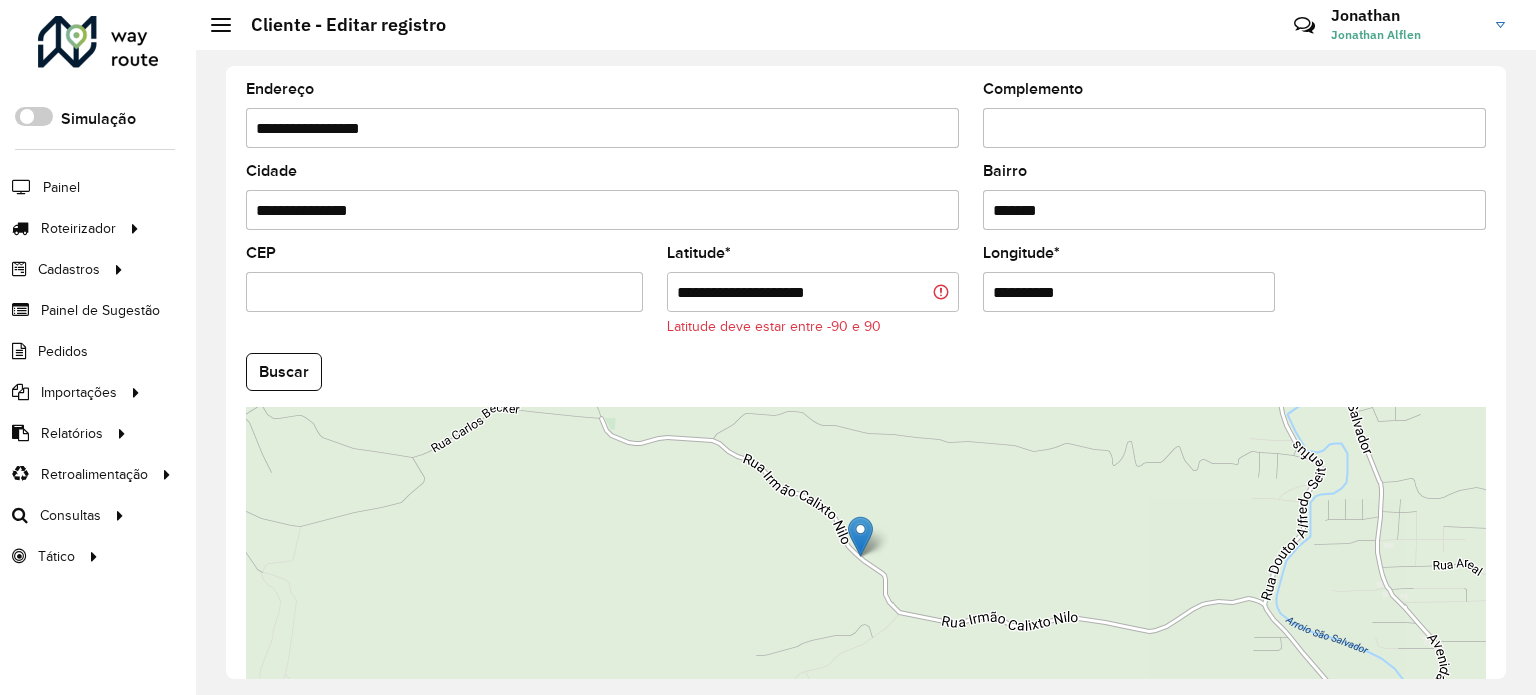 drag, startPoint x: 757, startPoint y: 287, endPoint x: 848, endPoint y: 284, distance: 91.04944 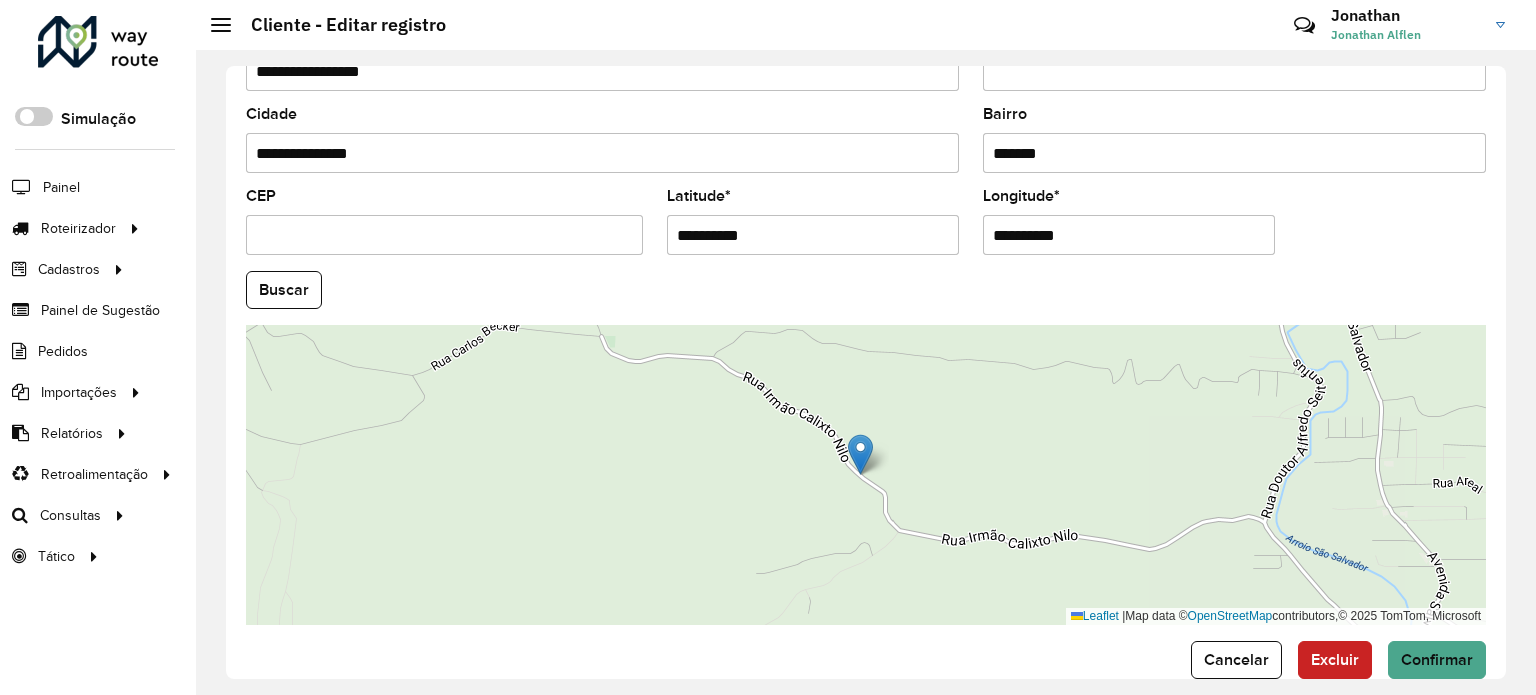 scroll, scrollTop: 784, scrollLeft: 0, axis: vertical 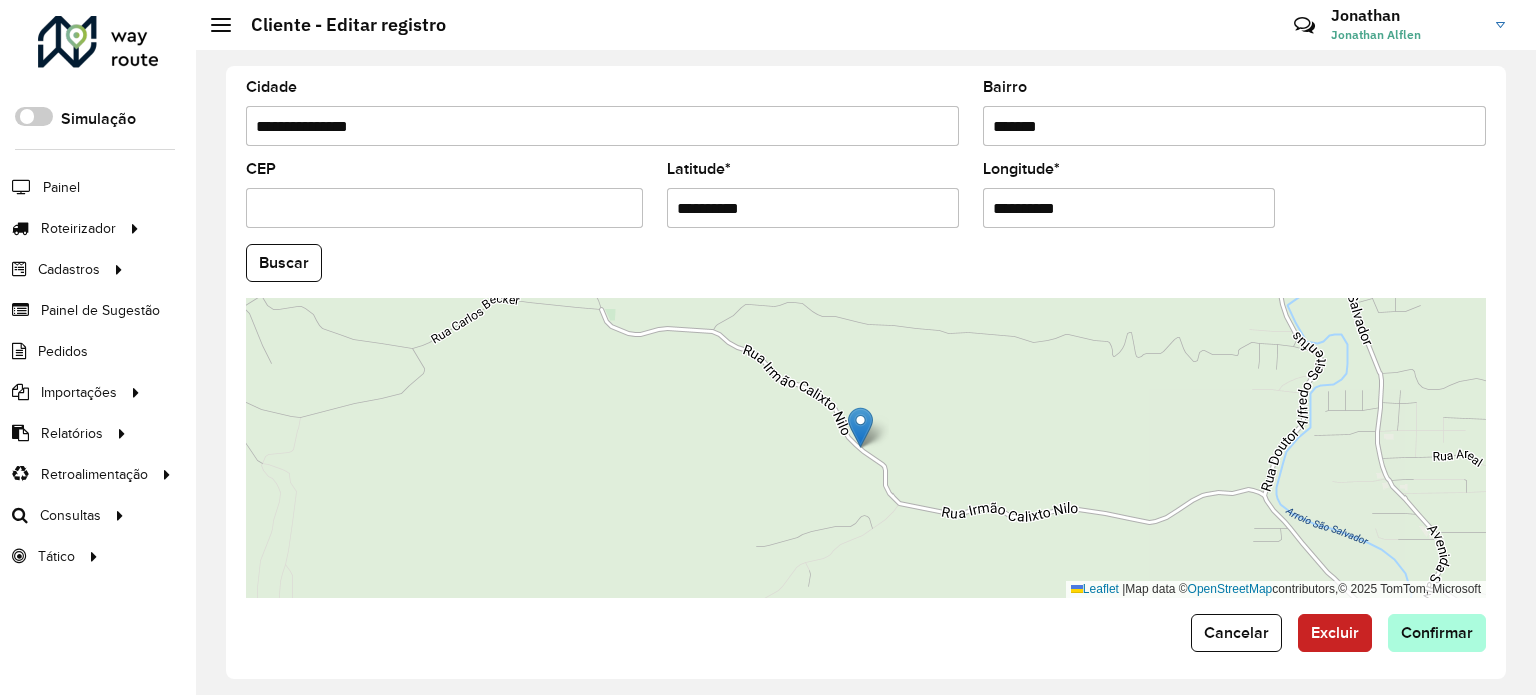 type on "**********" 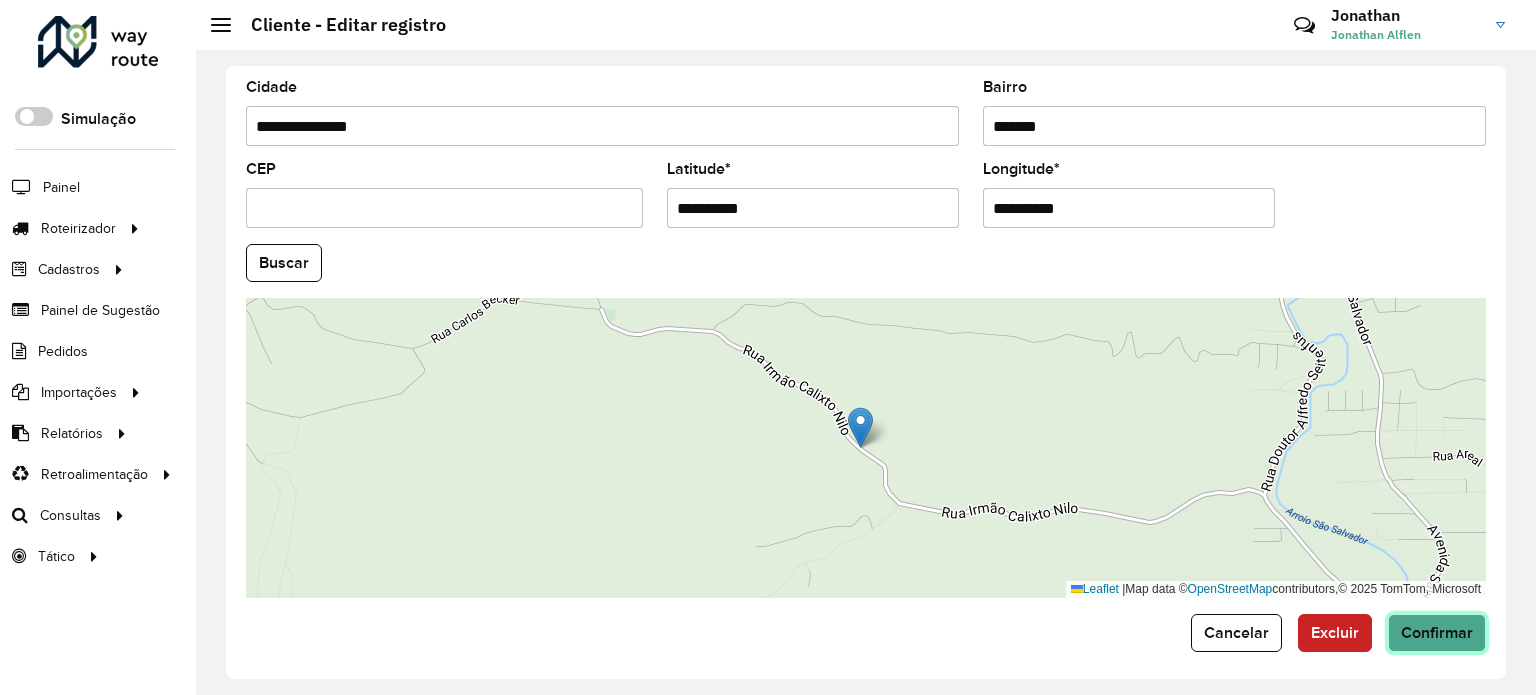 click on "Aguarde...  Pop-up bloqueado!  Seu navegador bloqueou automáticamente a abertura de uma nova janela.   Acesse as configurações e adicione o endereço do sistema a lista de permissão.   Fechar  Roteirizador AmbevTech Simulação Painel Roteirizador Entregas Cadastros Checkpoint Cliente Condição de pagamento Consulta de setores Depósito Disponibilidade de veículos Fator tipo de produto Grupo Rota Fator Tipo Produto Grupo de Depósito Grupo de rotas exclusiva Grupo de setores Jornada Layout integração Modelo Motorista Multi Depósito Painel de sugestão Parada Pedágio Ponto de apoio Ponto de apoio FAD Prioridade pedido Produto Rodízio de placa Rota exclusiva FAD Rótulo Setor Tempo de parada de refeição Tipo de cliente Tipo de veículo Transportadora Usuário Veículo Painel de Sugestão Pedidos Importações Clientes Fator tipo produto Grade de atendimento Janela de atendimento Localização Pedidos Tempo de espera Veículos Relatórios Ações da sessão Clientes Clientes fora malha Romaneio * *" at bounding box center (768, 347) 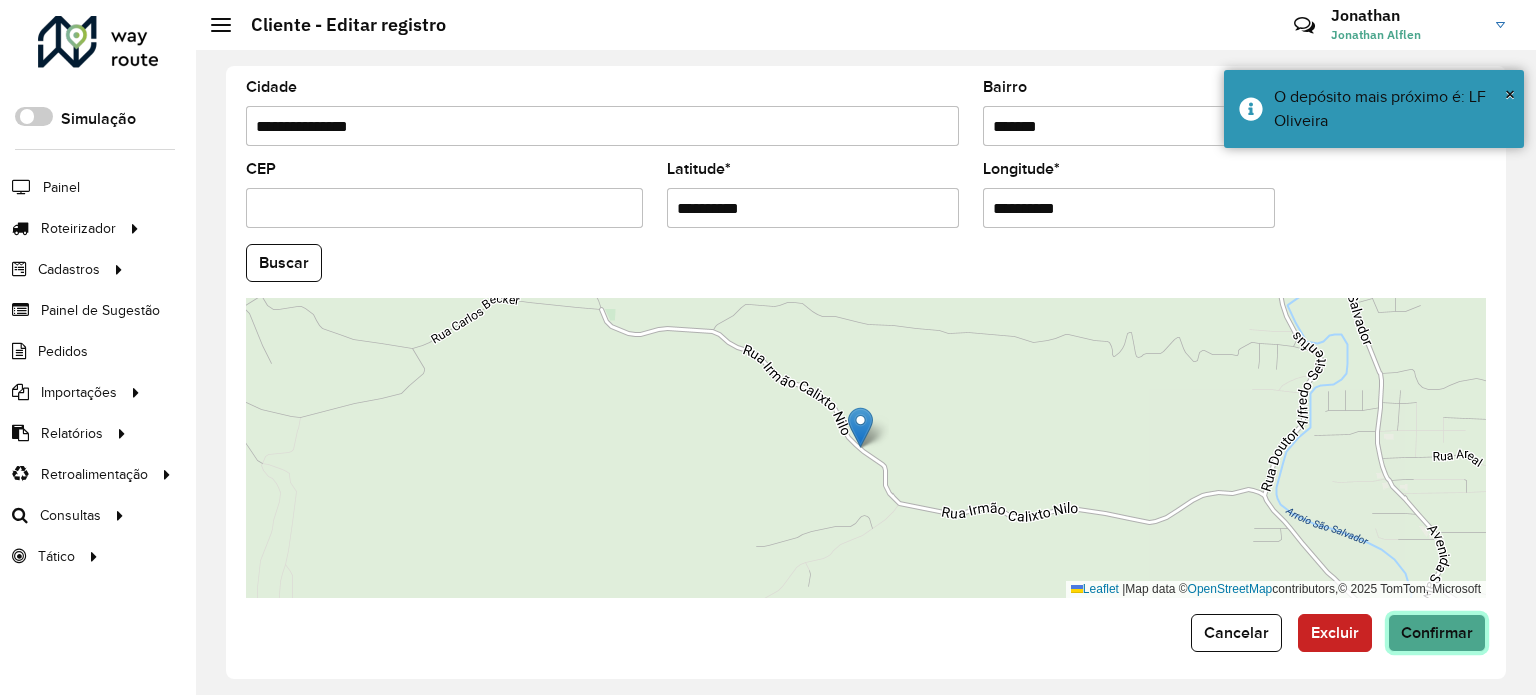 click on "Confirmar" 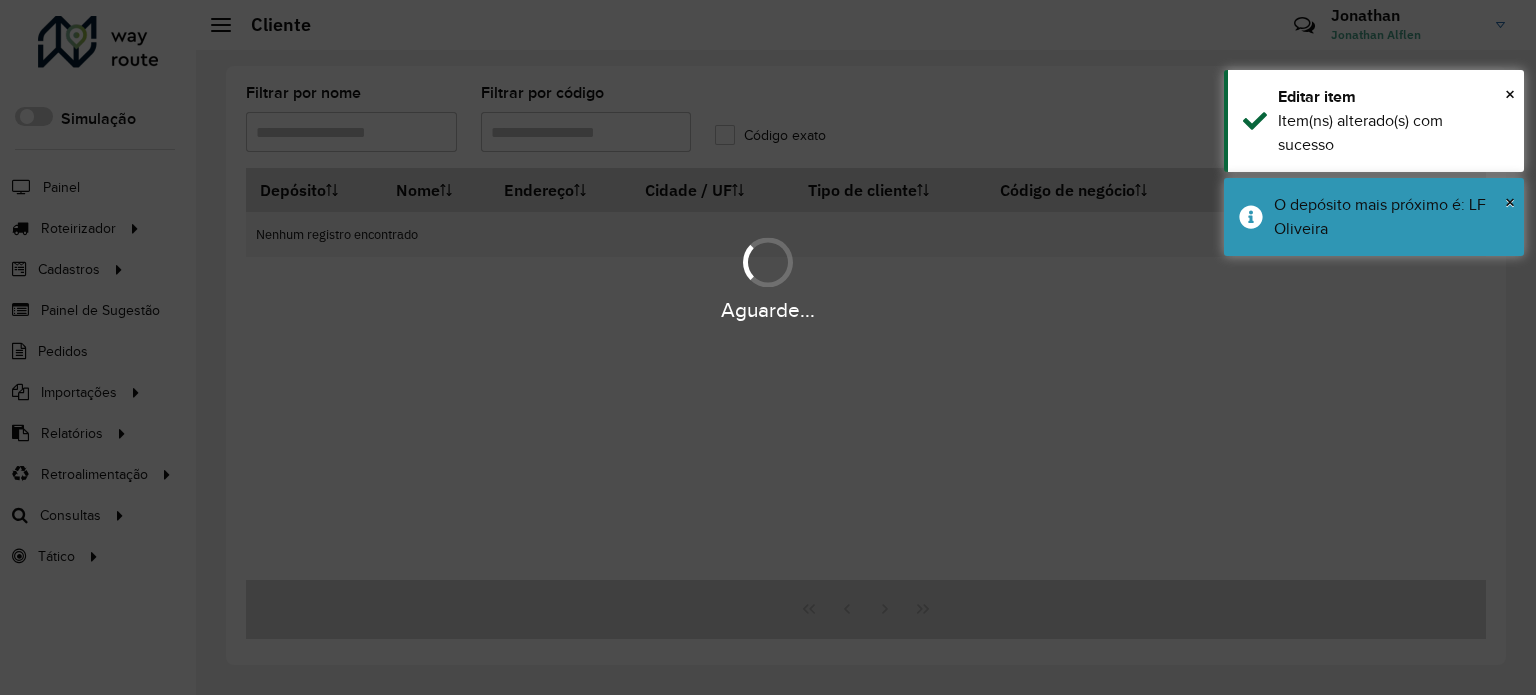 type on "*****" 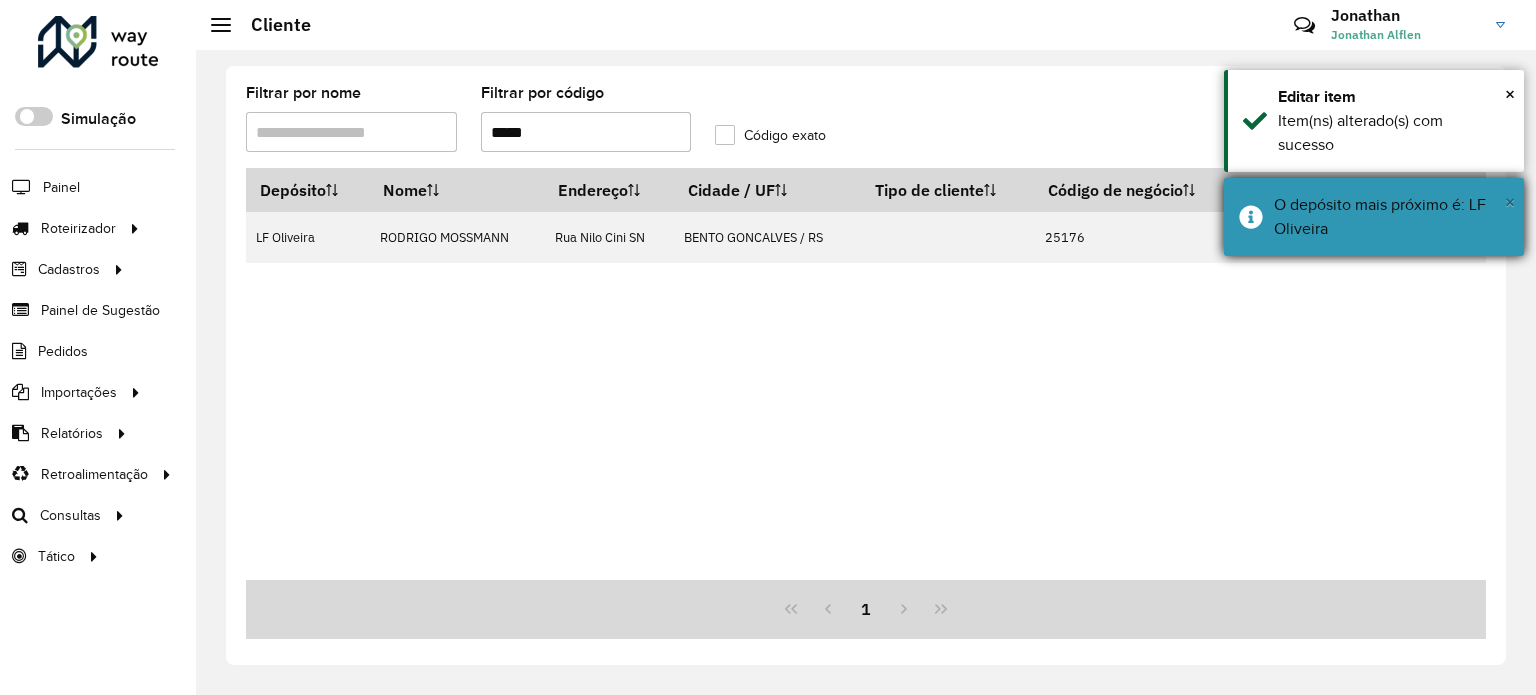 click on "×" at bounding box center (1510, 202) 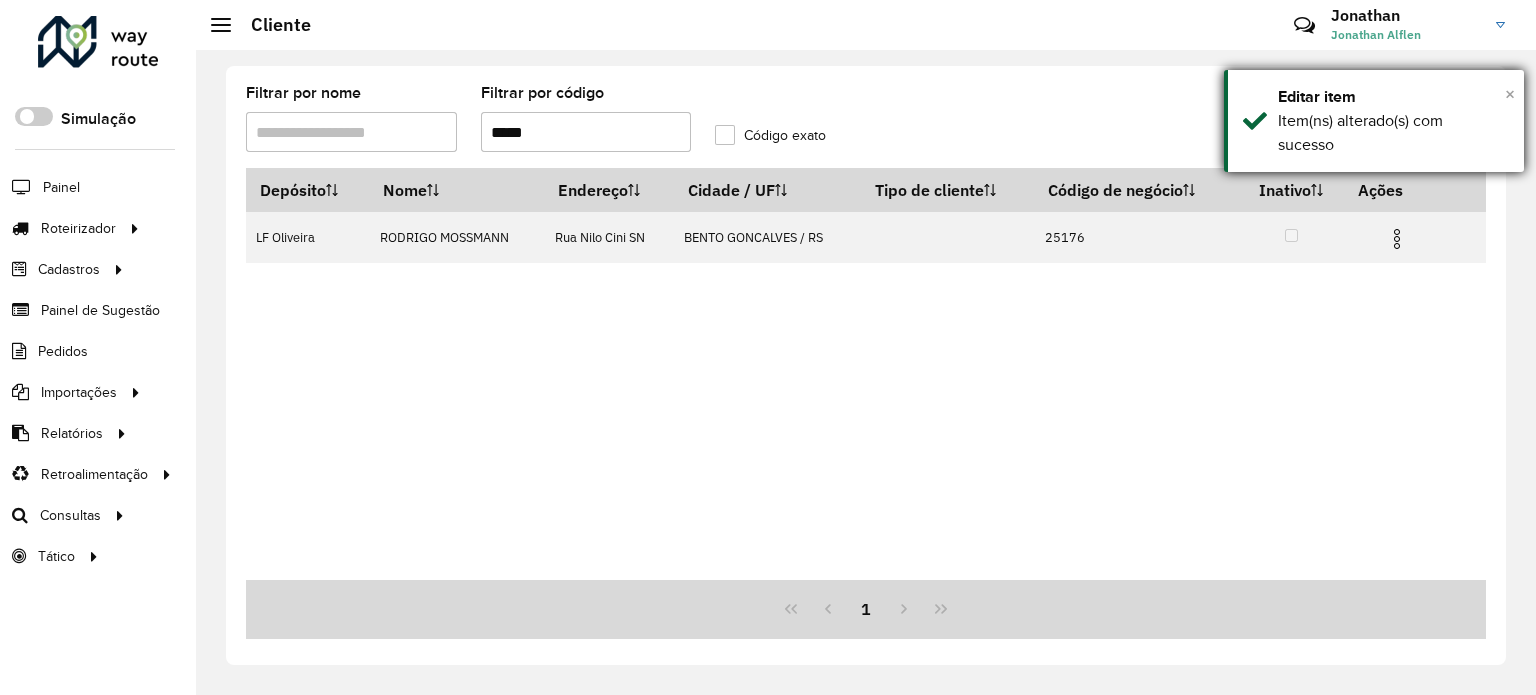 click on "×" at bounding box center [1510, 94] 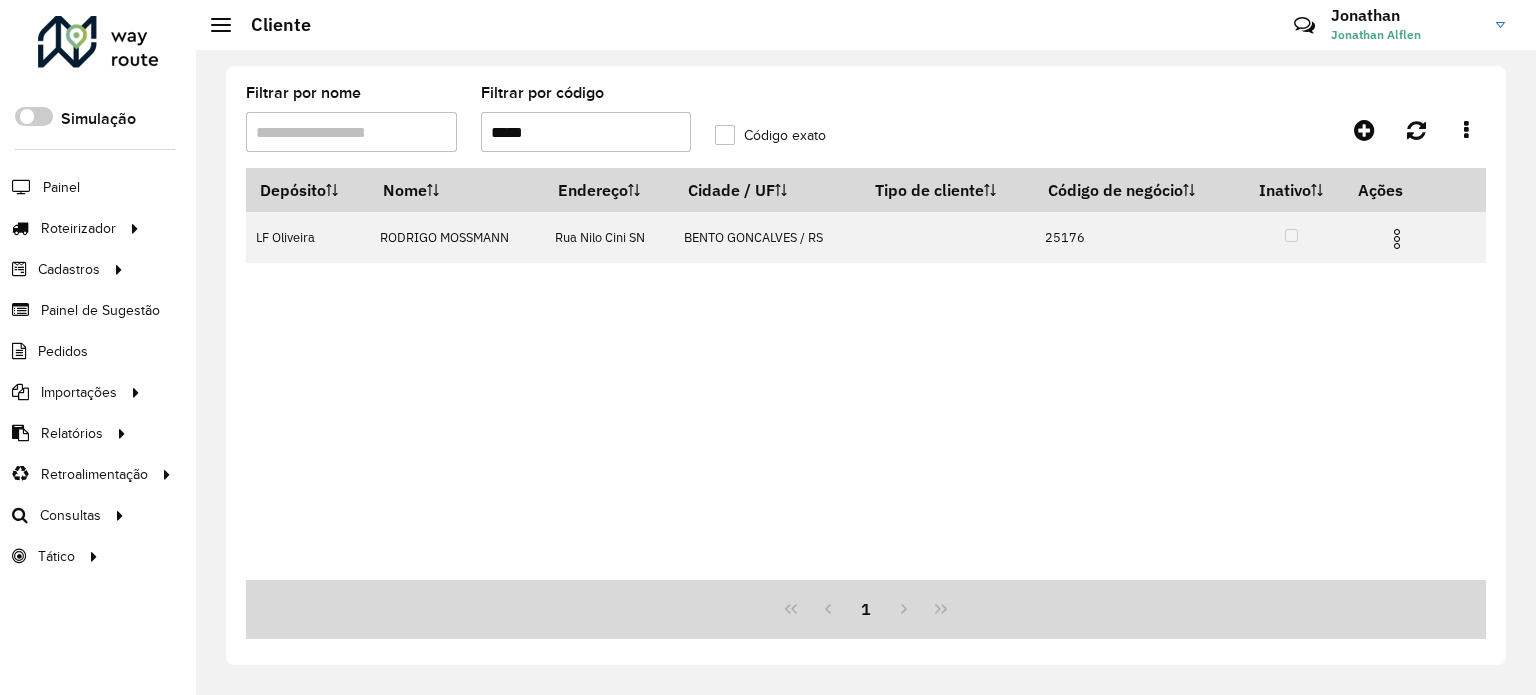 drag, startPoint x: 583, startPoint y: 138, endPoint x: 297, endPoint y: 119, distance: 286.63043 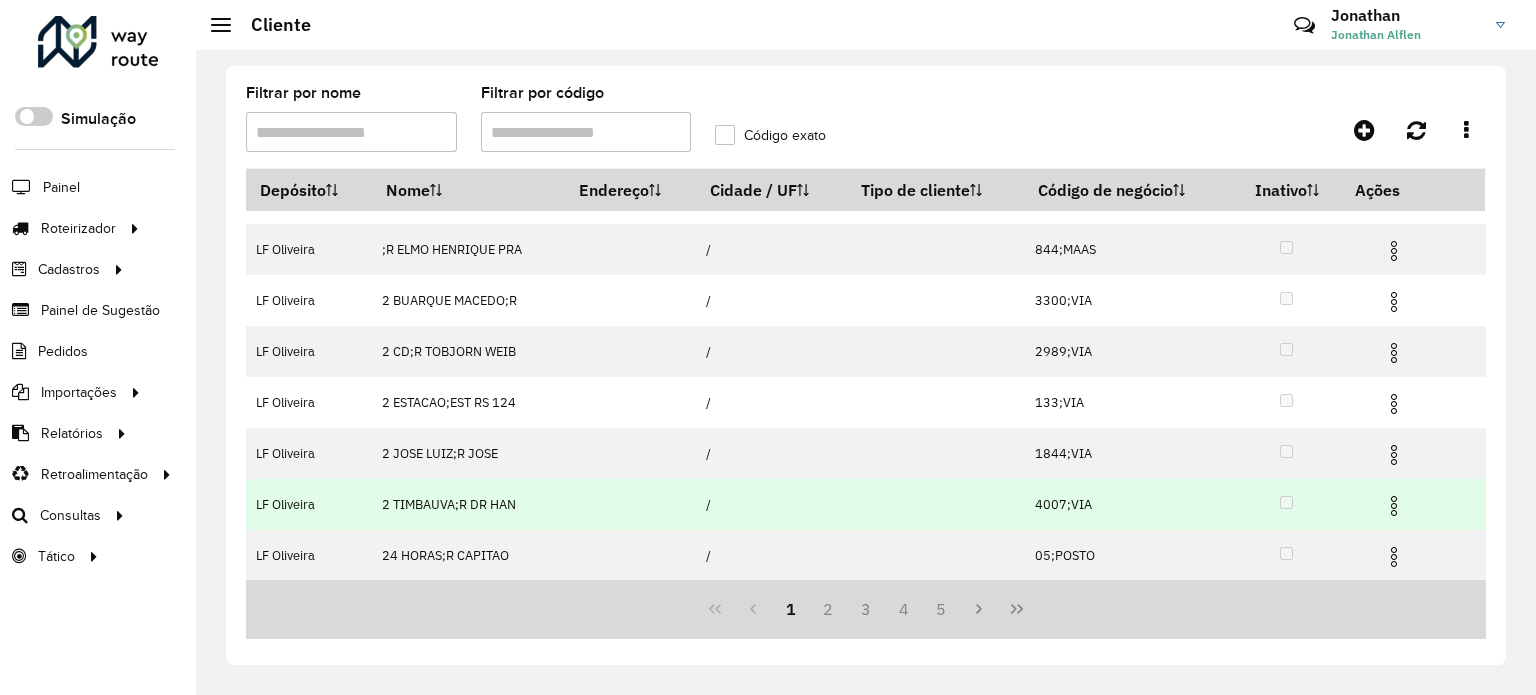 scroll, scrollTop: 100, scrollLeft: 0, axis: vertical 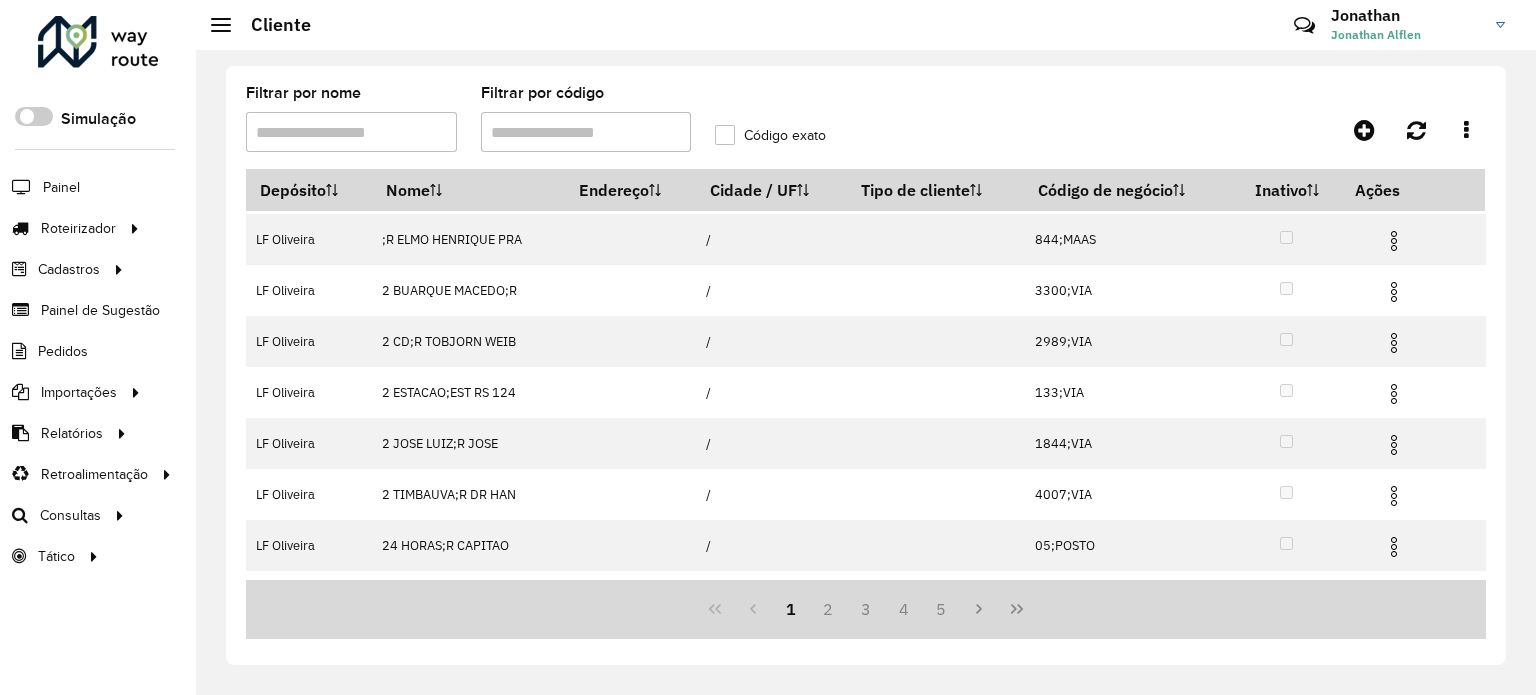paste on "*****" 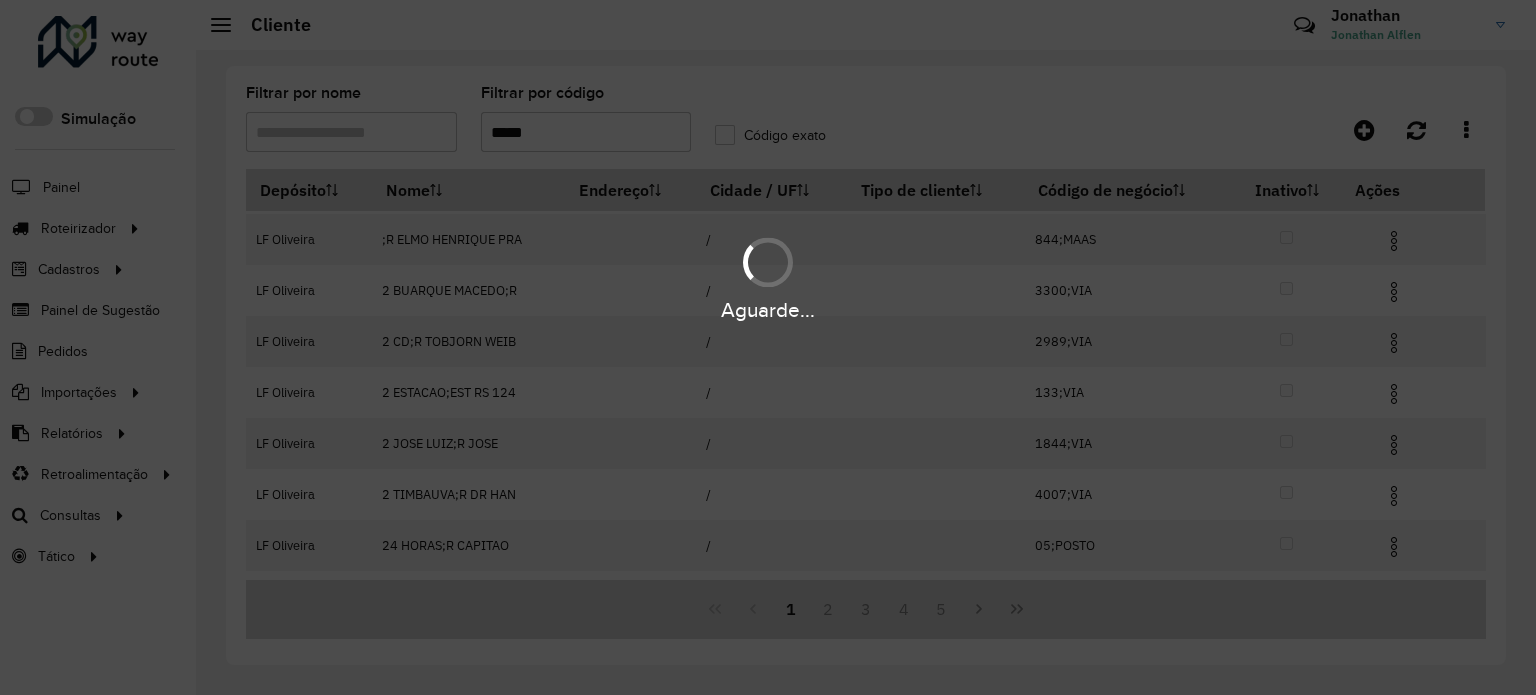 scroll, scrollTop: 0, scrollLeft: 0, axis: both 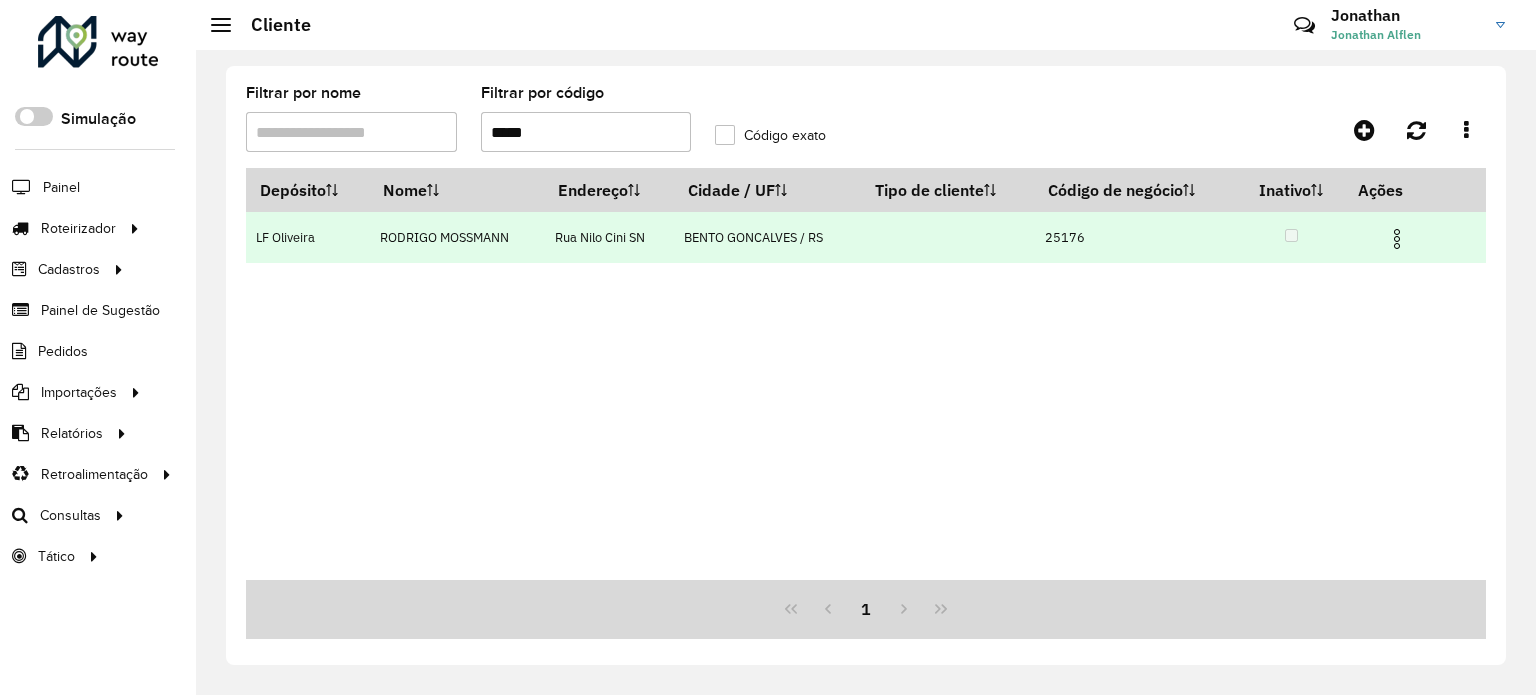 type on "*****" 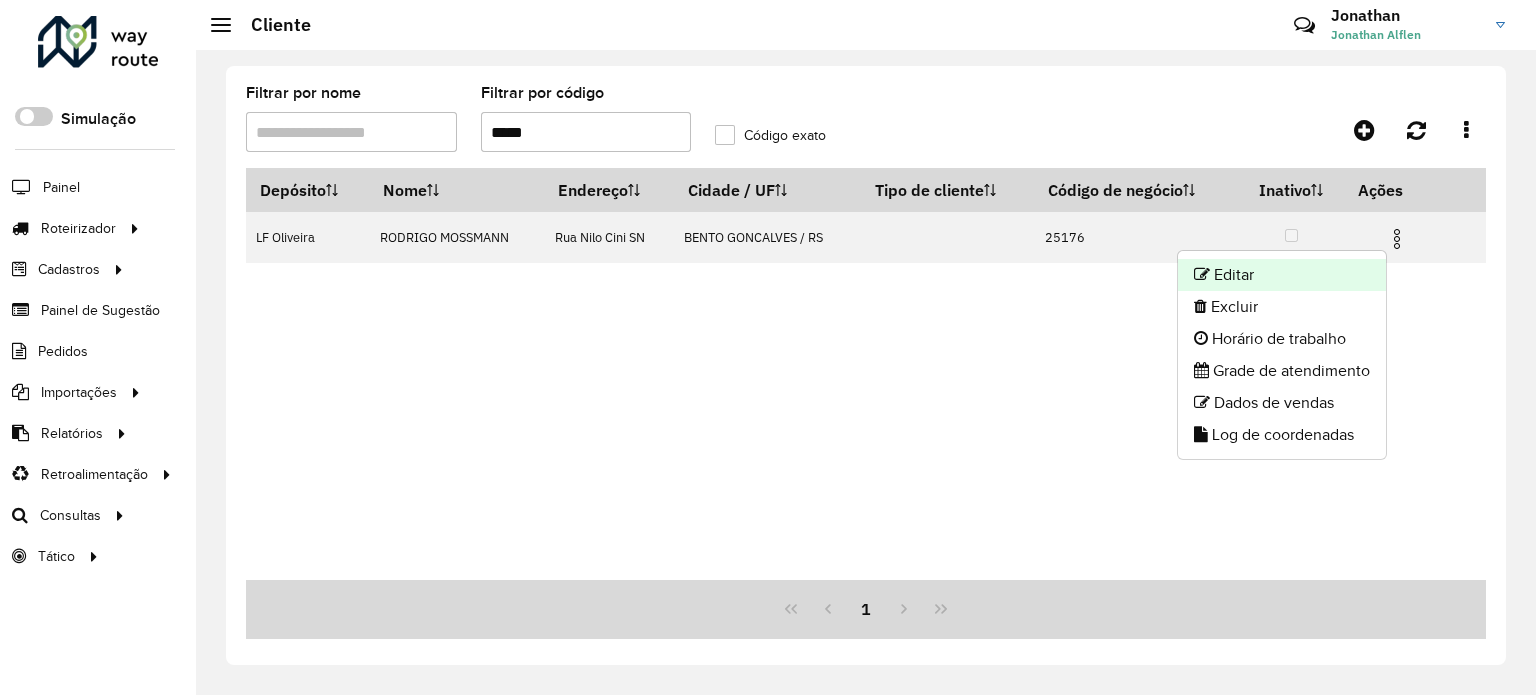 click on "Editar" 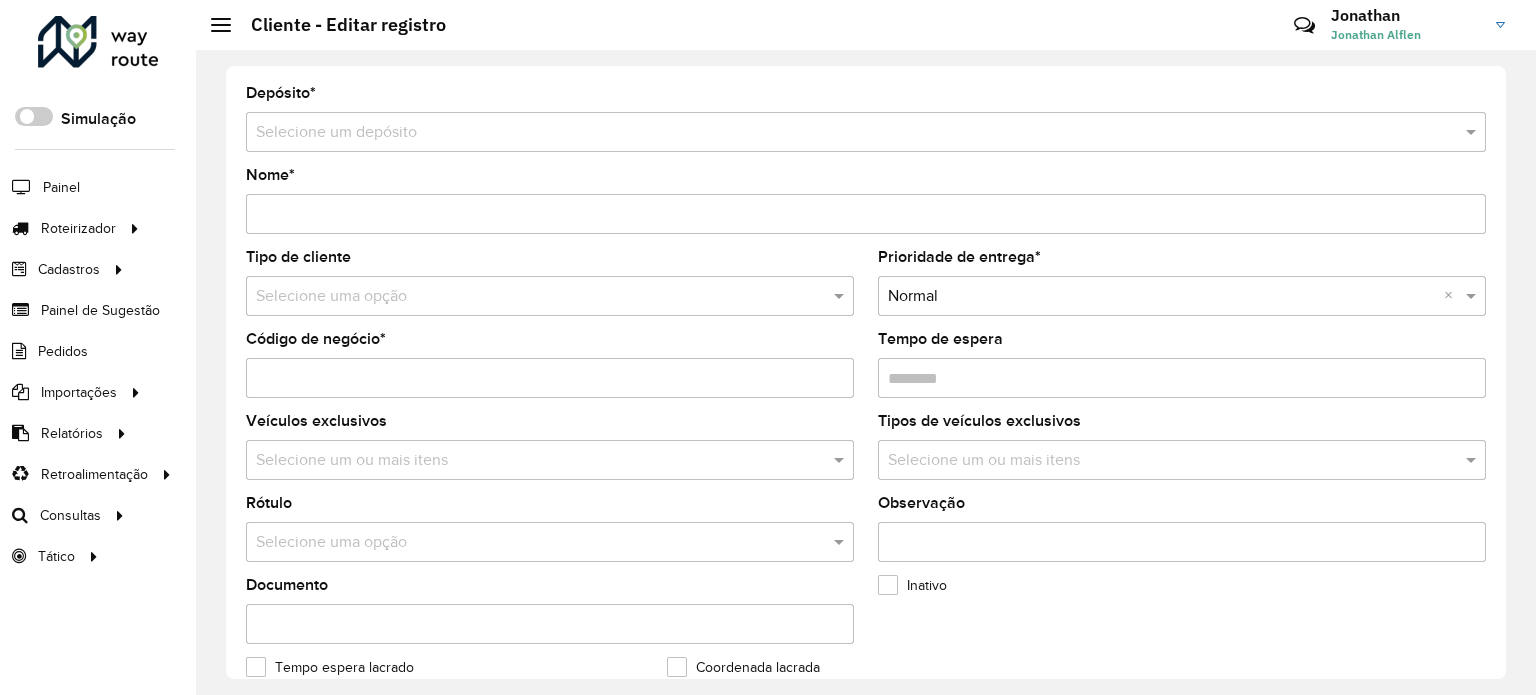 type on "**********" 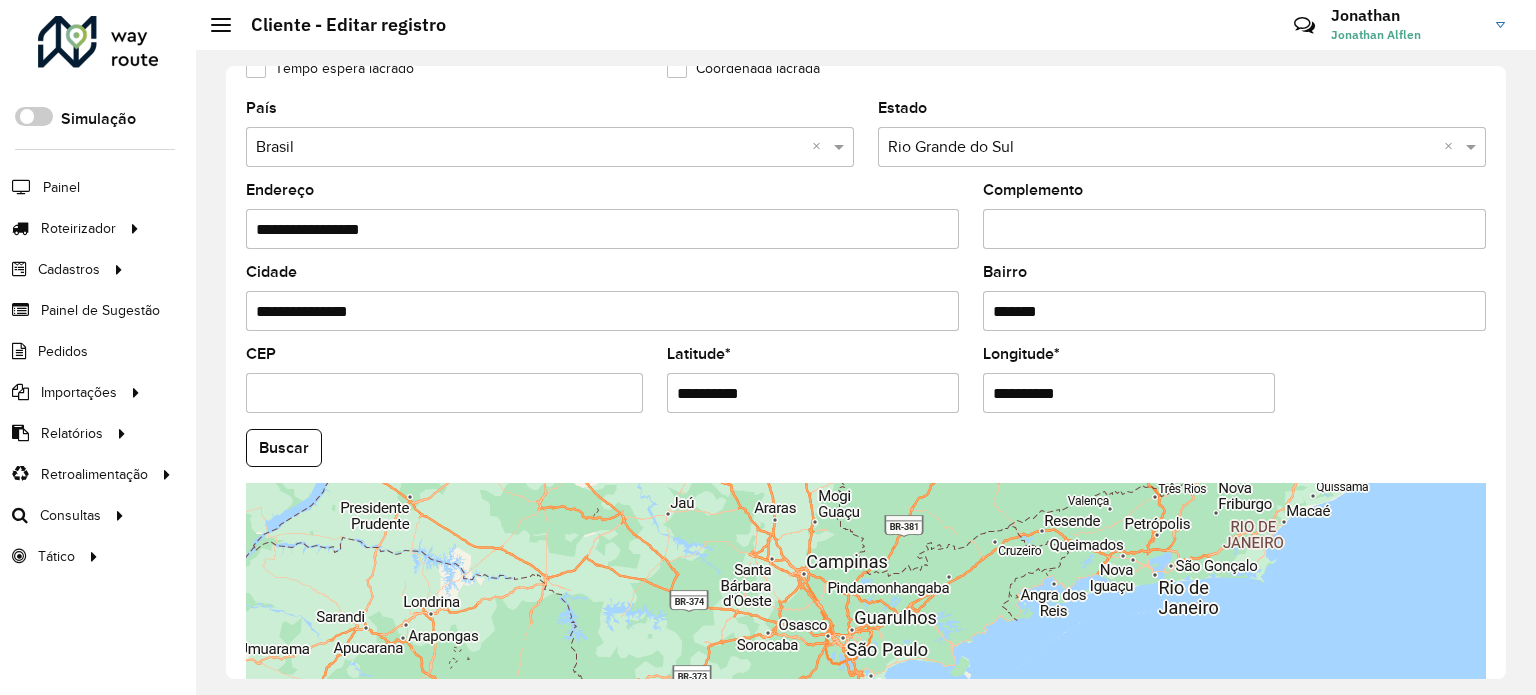 scroll, scrollTop: 600, scrollLeft: 0, axis: vertical 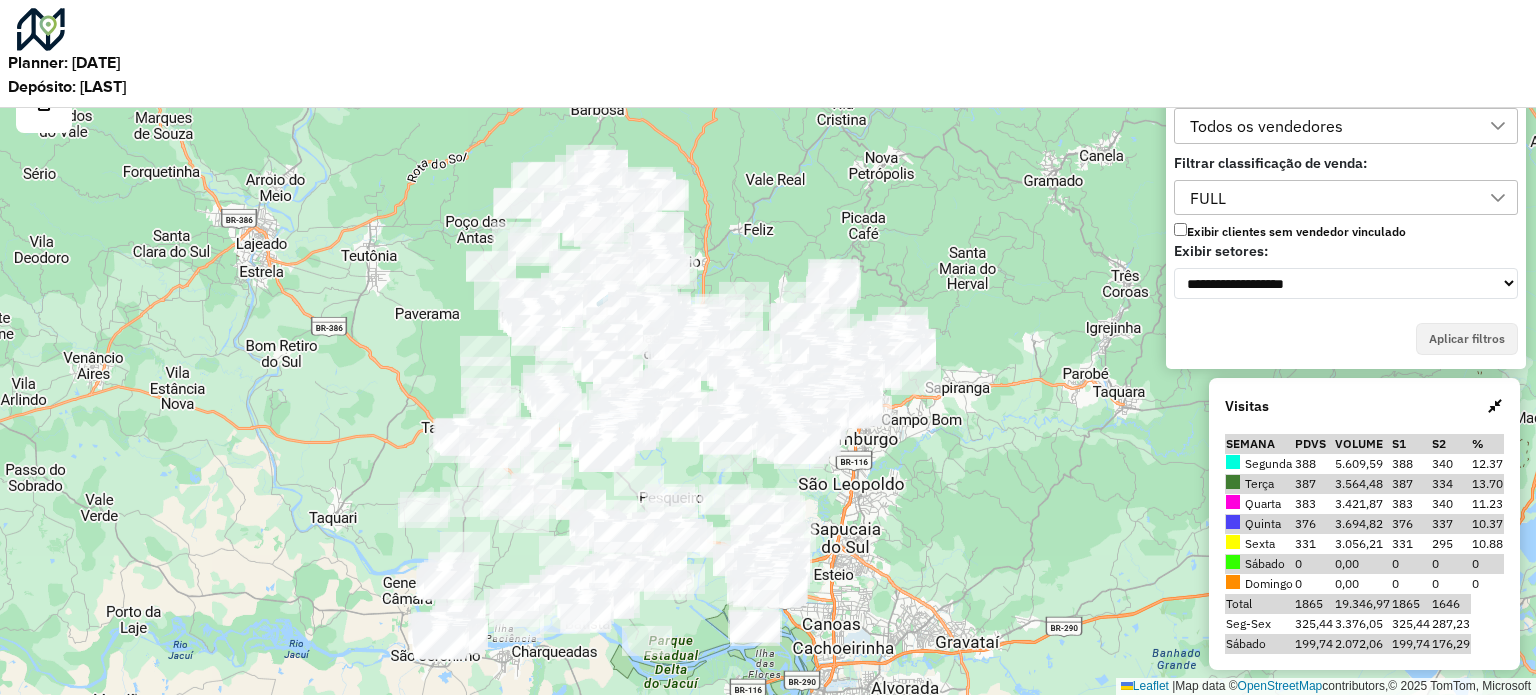 drag, startPoint x: 1005, startPoint y: 315, endPoint x: 919, endPoint y: 405, distance: 124.48293 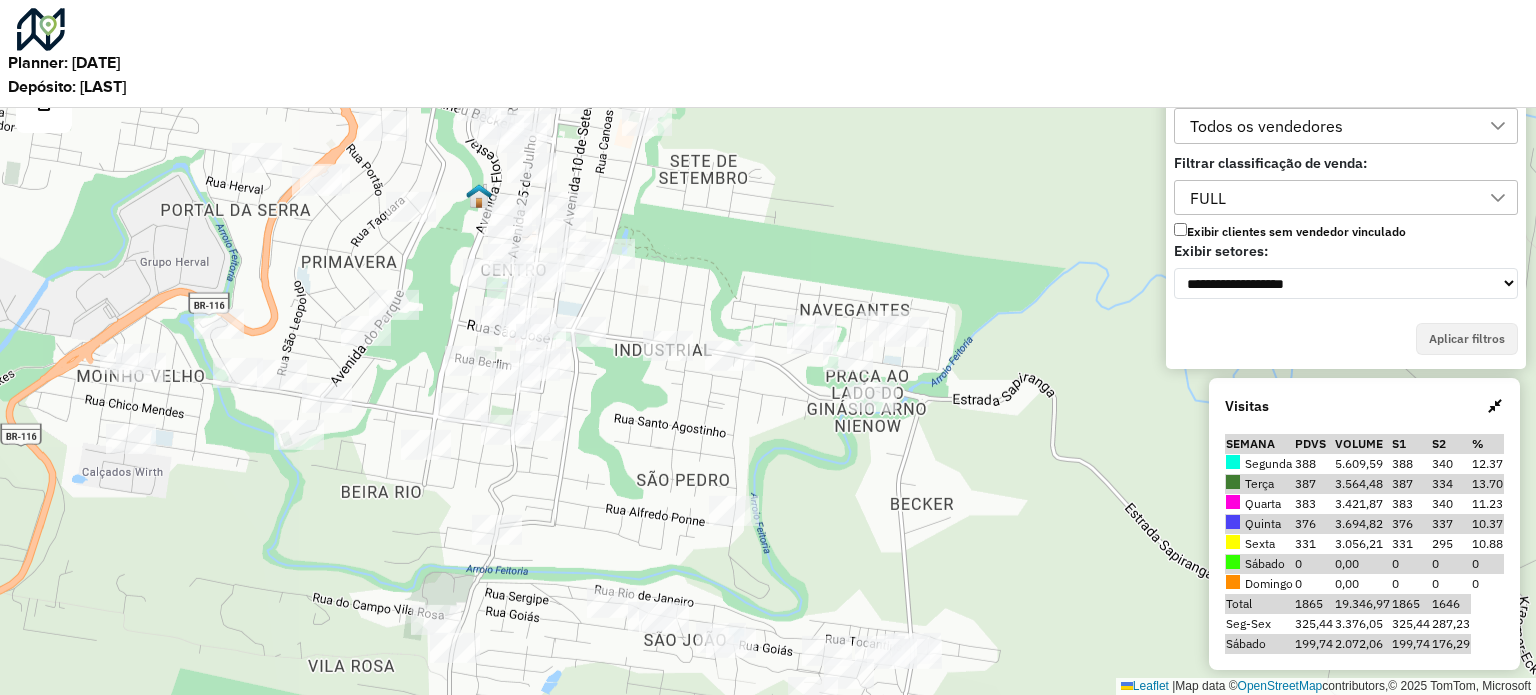 drag, startPoint x: 1061, startPoint y: 368, endPoint x: 829, endPoint y: 467, distance: 252.23996 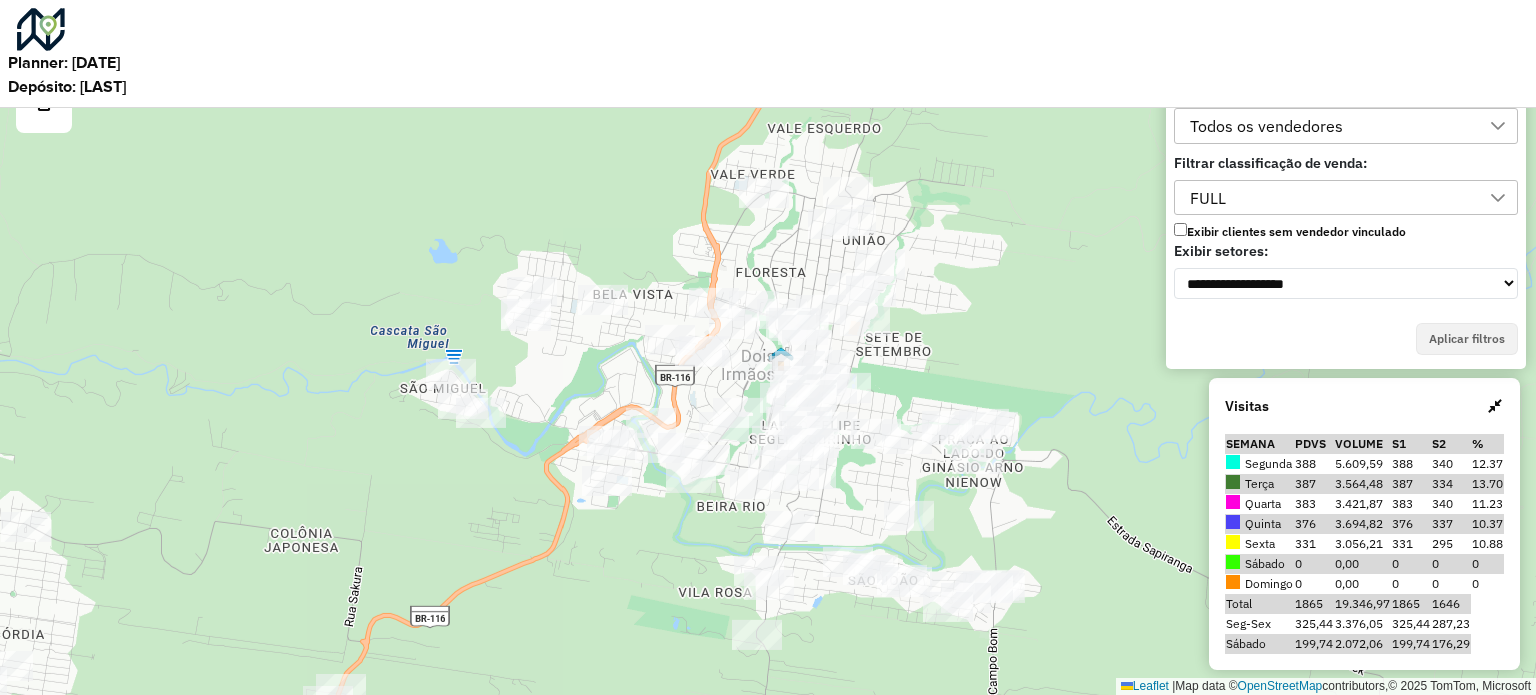 drag, startPoint x: 1032, startPoint y: 431, endPoint x: 909, endPoint y: 342, distance: 151.82227 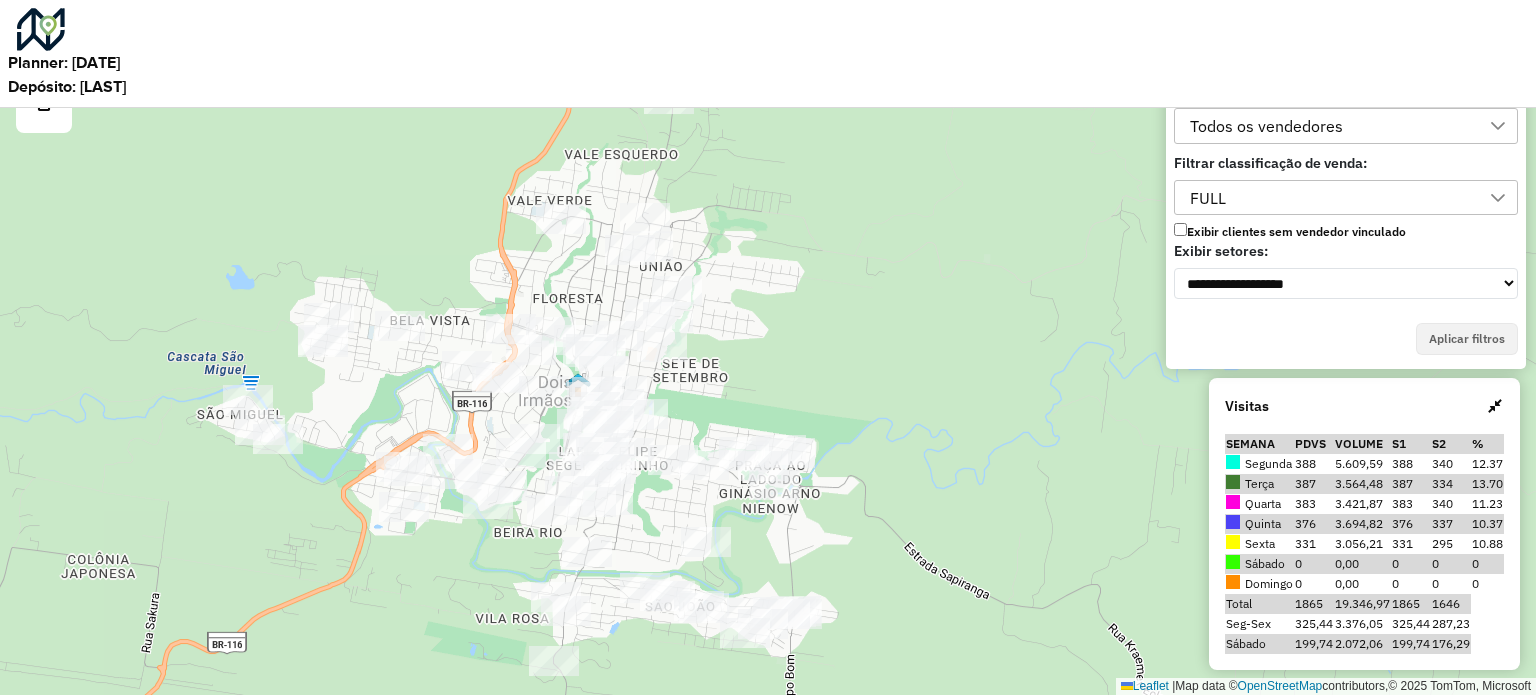 drag, startPoint x: 780, startPoint y: 263, endPoint x: 783, endPoint y: 319, distance: 56.0803 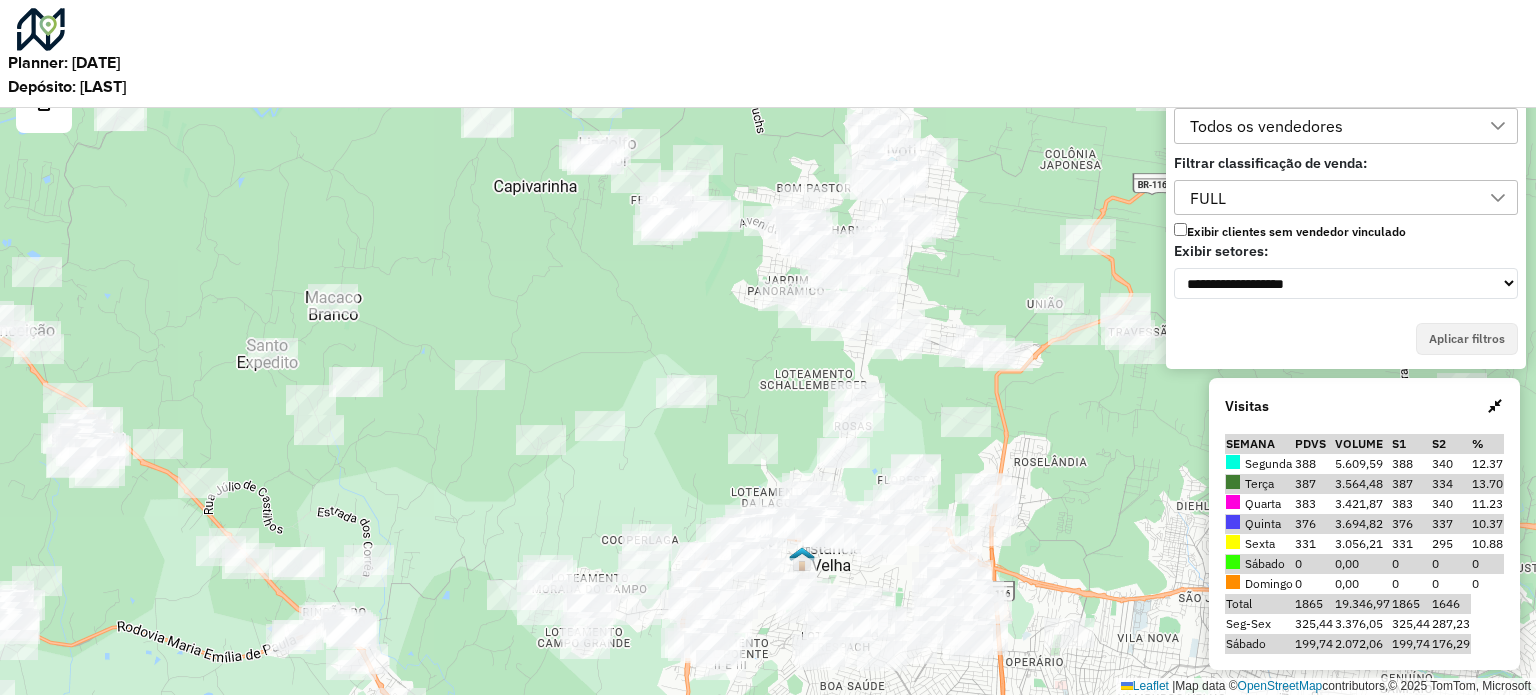 drag, startPoint x: 992, startPoint y: 267, endPoint x: 1102, endPoint y: 459, distance: 221.2781 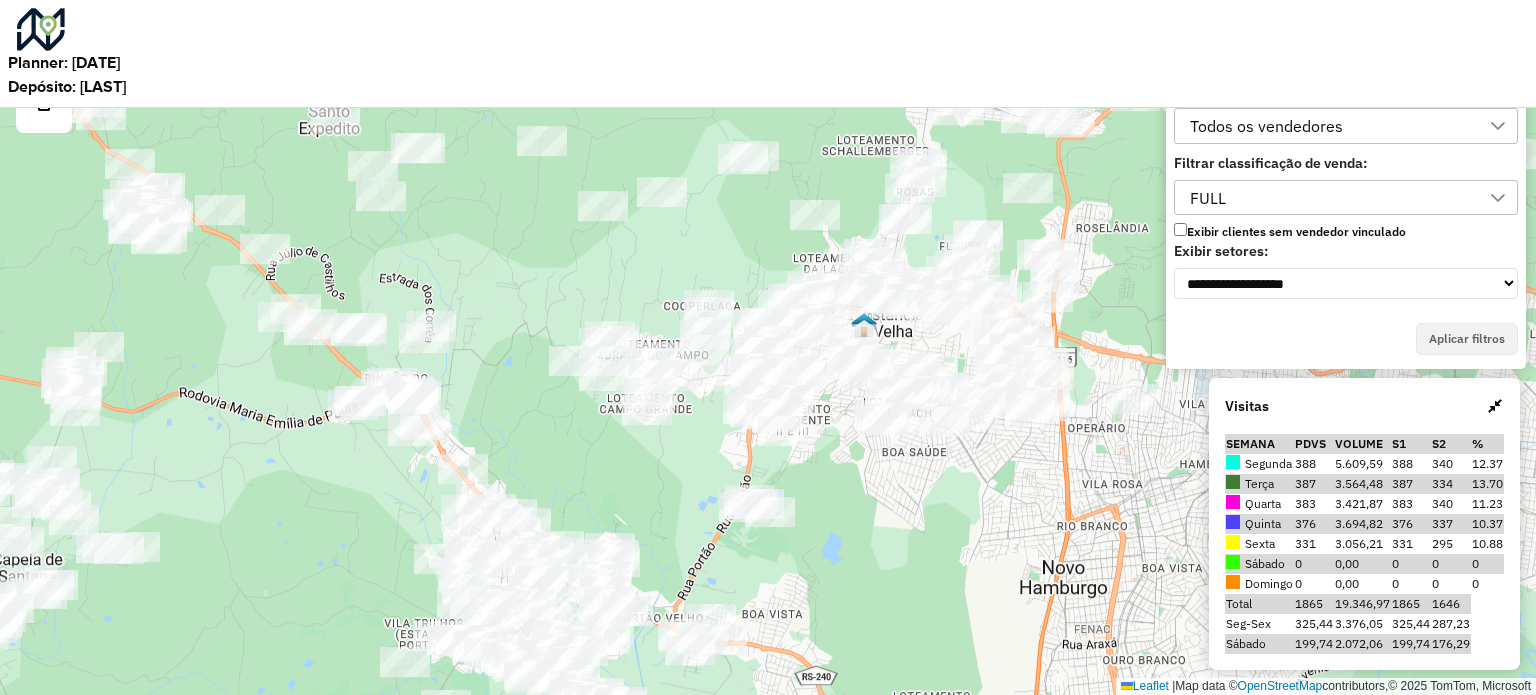 click at bounding box center (361, -1357) 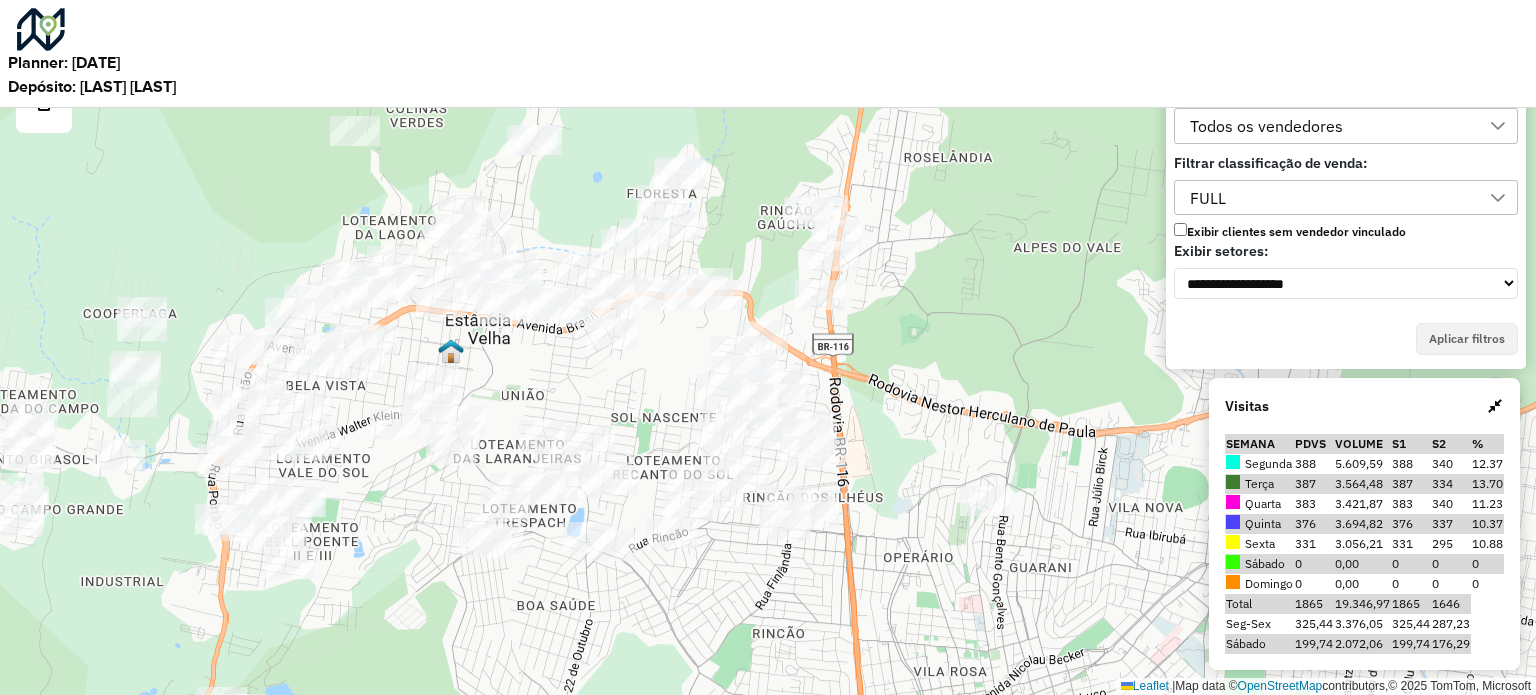 scroll, scrollTop: 0, scrollLeft: 0, axis: both 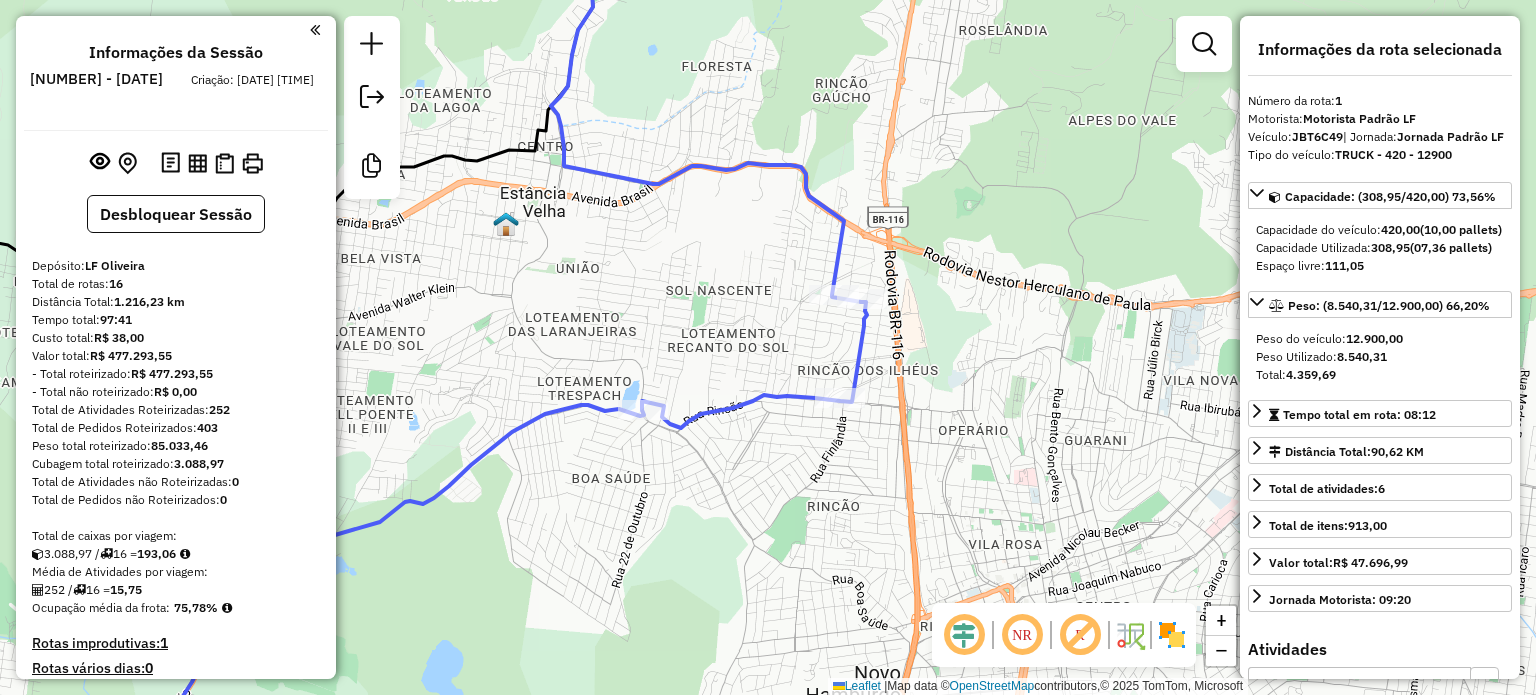 select on "**********" 